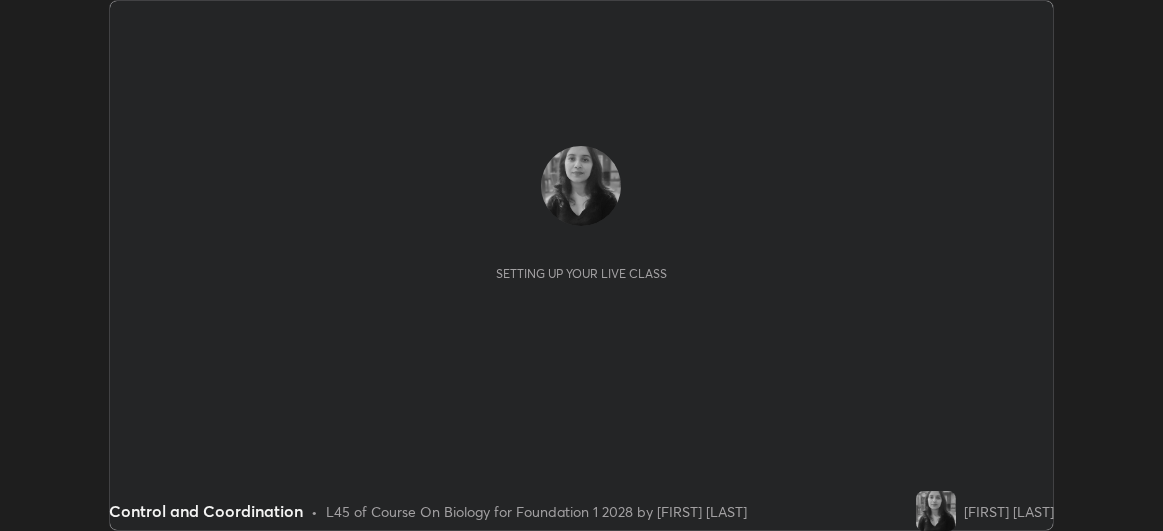 scroll, scrollTop: 0, scrollLeft: 0, axis: both 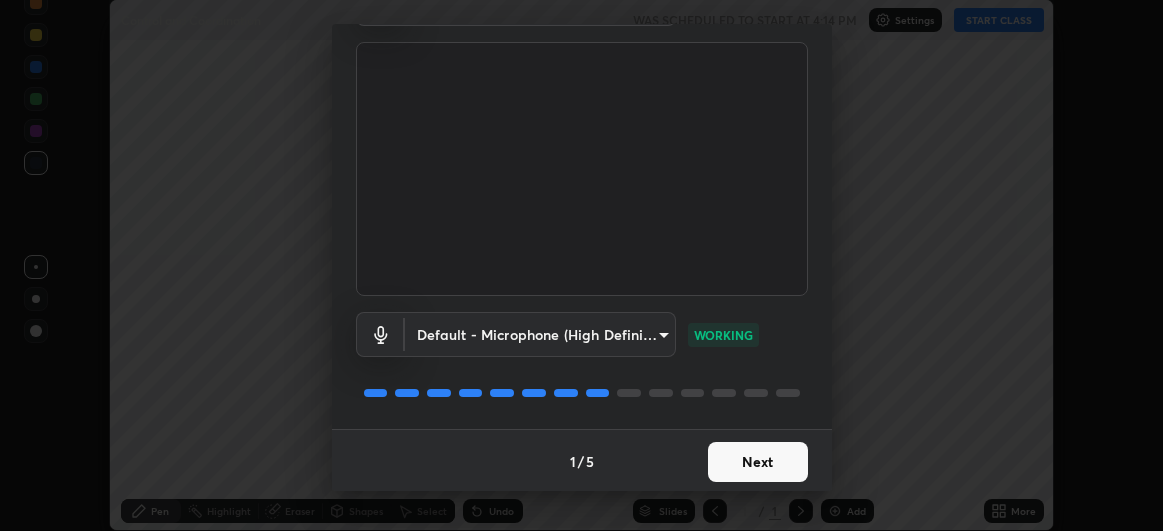 click on "Next" at bounding box center [758, 462] 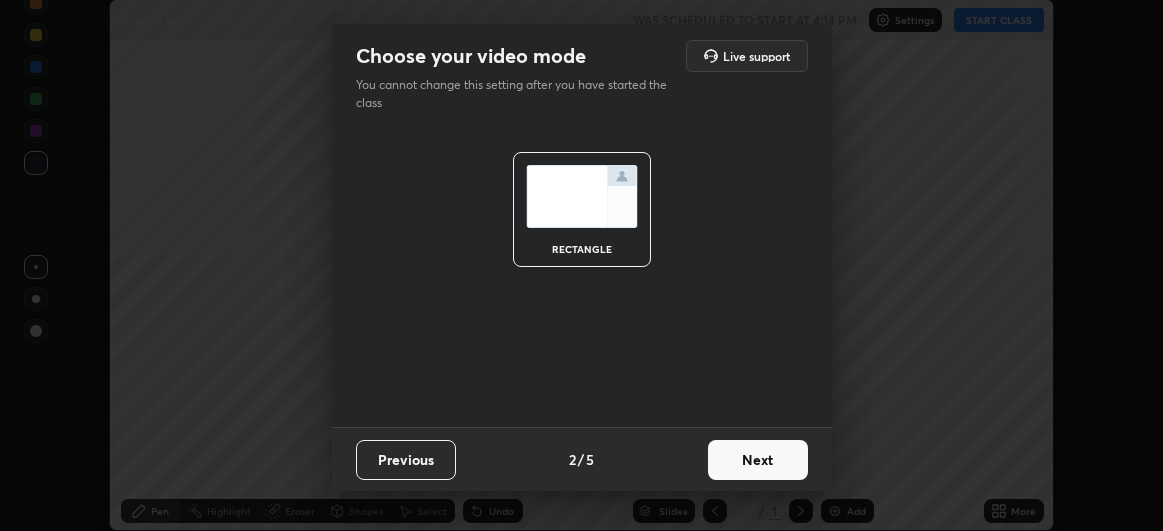 scroll, scrollTop: 0, scrollLeft: 0, axis: both 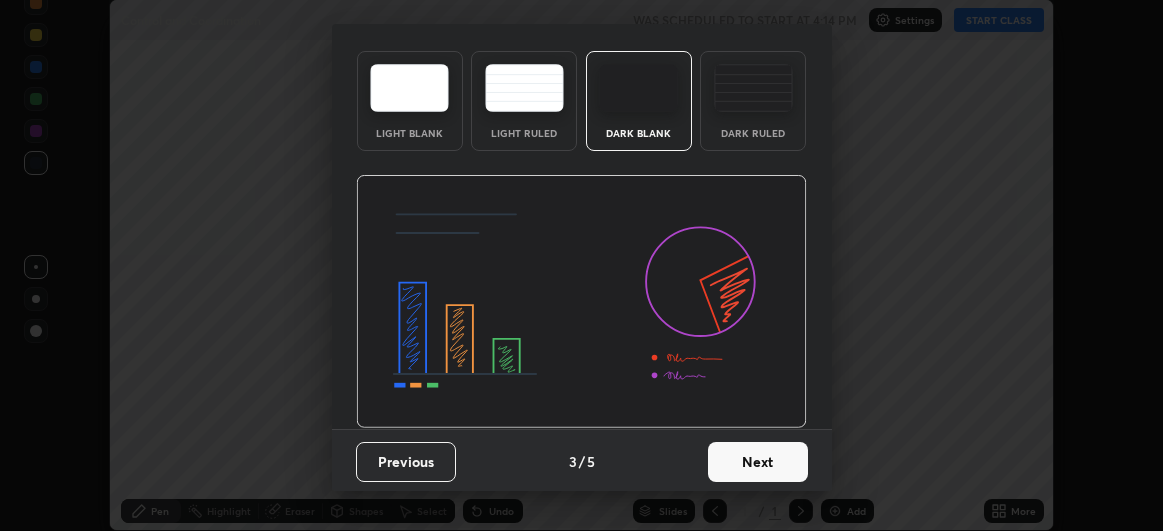 click on "Next" at bounding box center (758, 462) 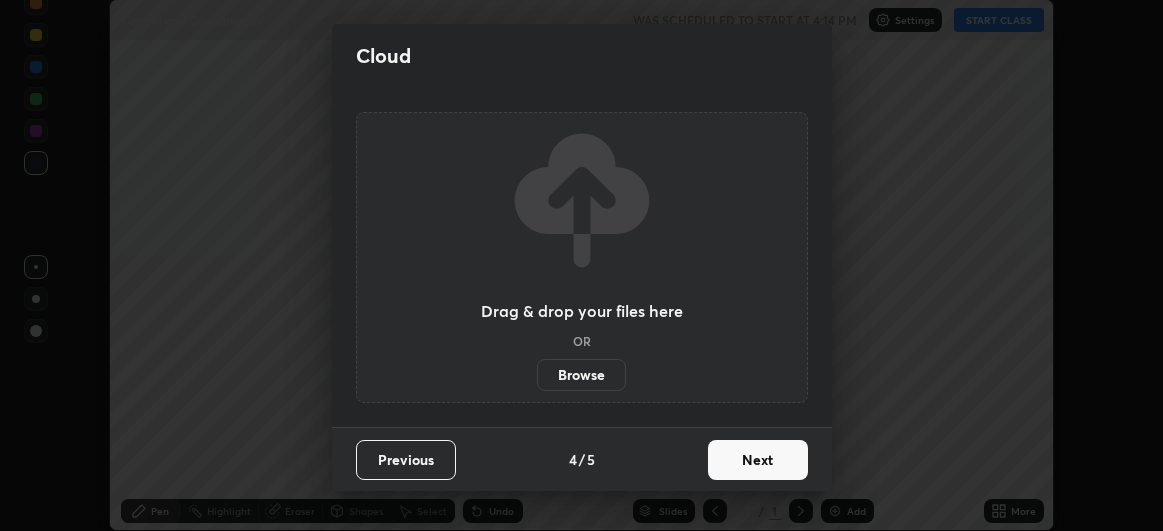 click on "Next" at bounding box center (758, 460) 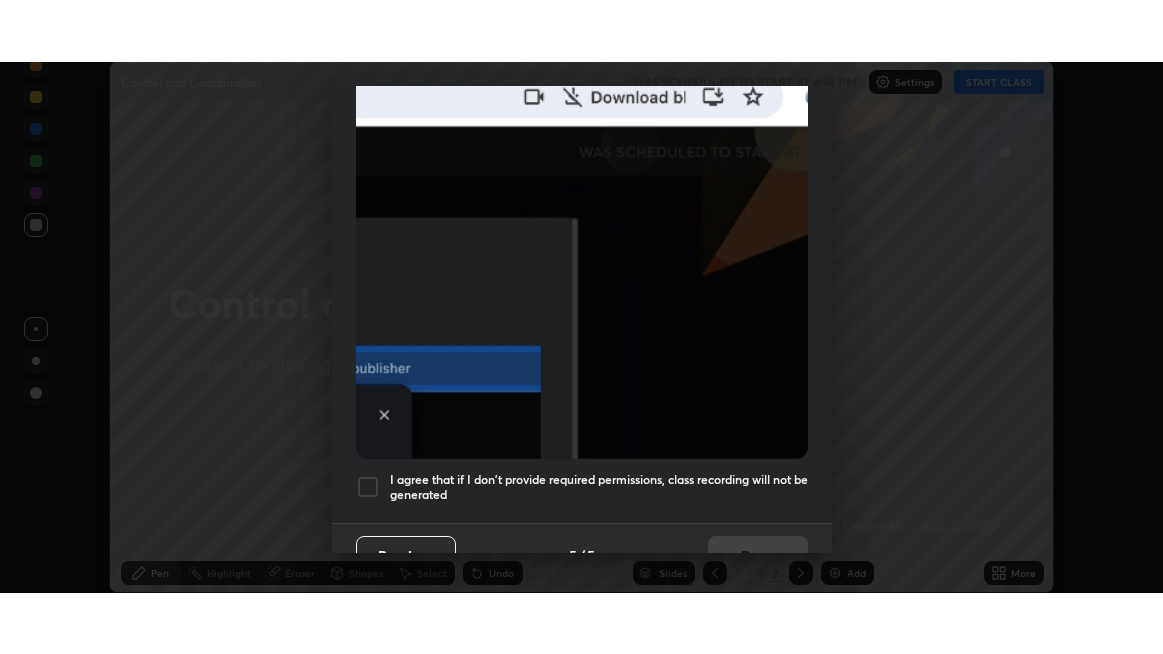 scroll, scrollTop: 510, scrollLeft: 0, axis: vertical 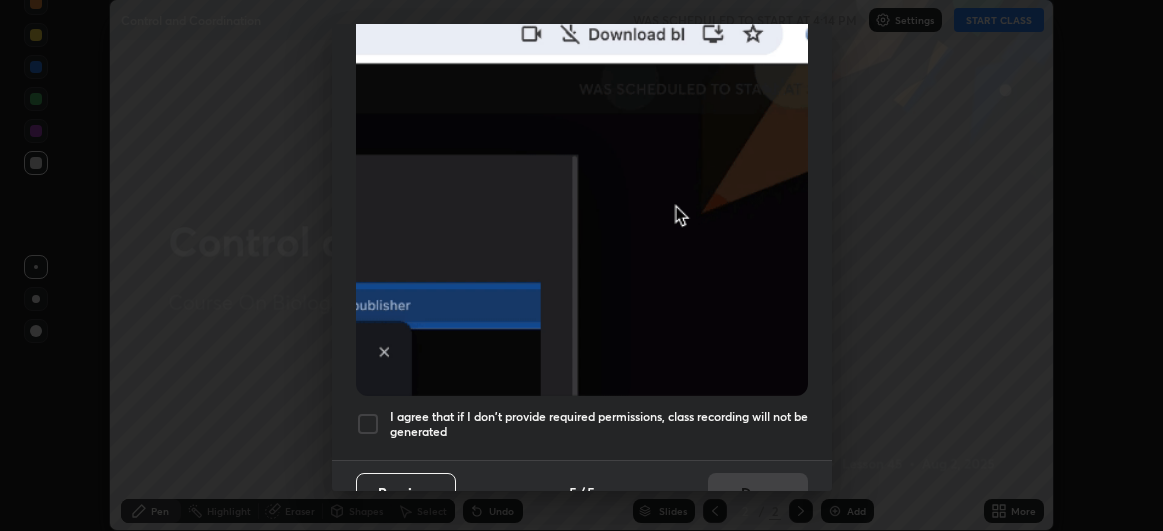 click at bounding box center [368, 424] 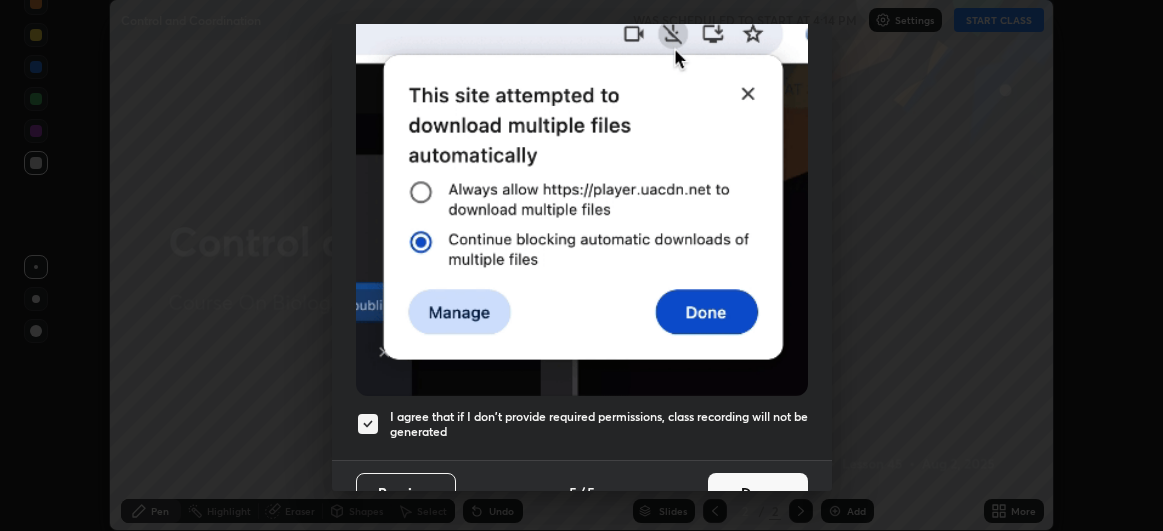 click on "Done" at bounding box center (758, 493) 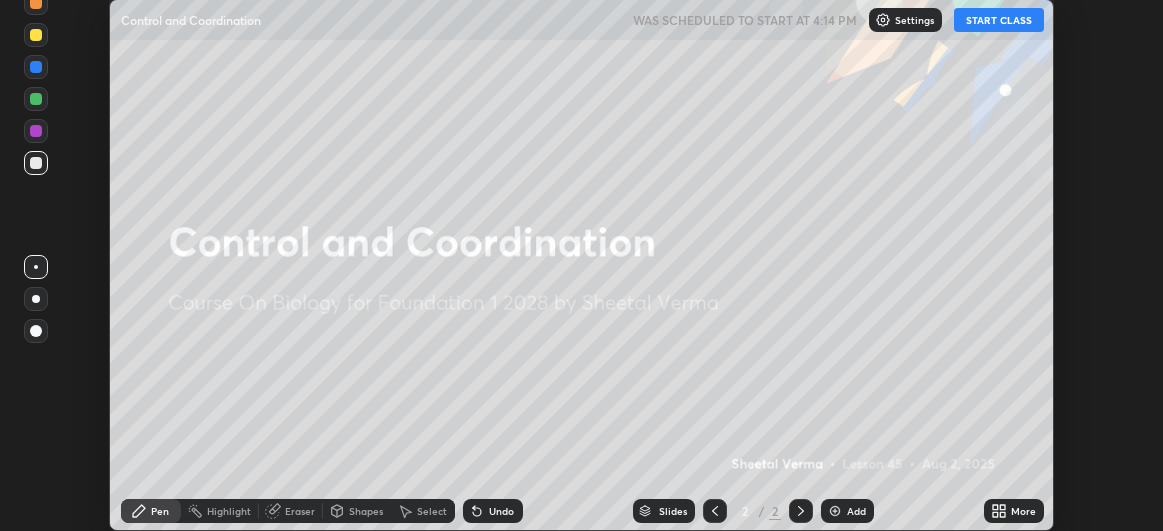 click on "START CLASS" at bounding box center (999, 20) 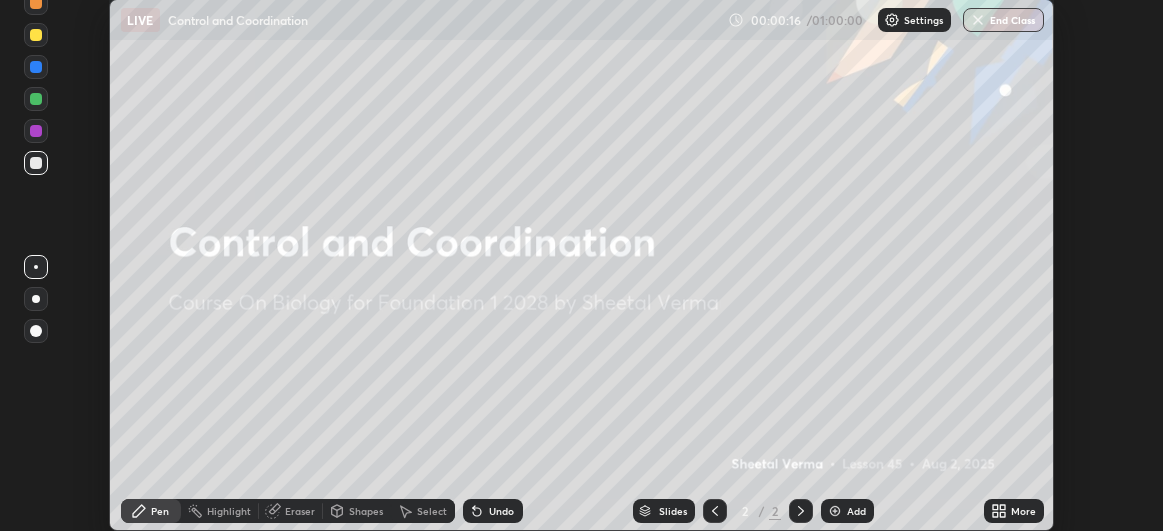 click 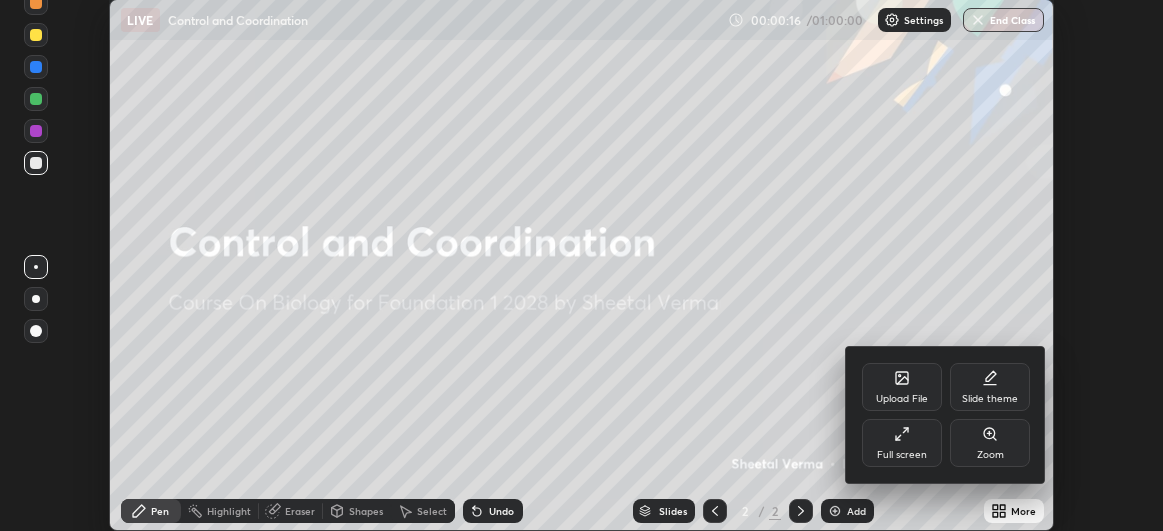click on "Full screen" at bounding box center [902, 455] 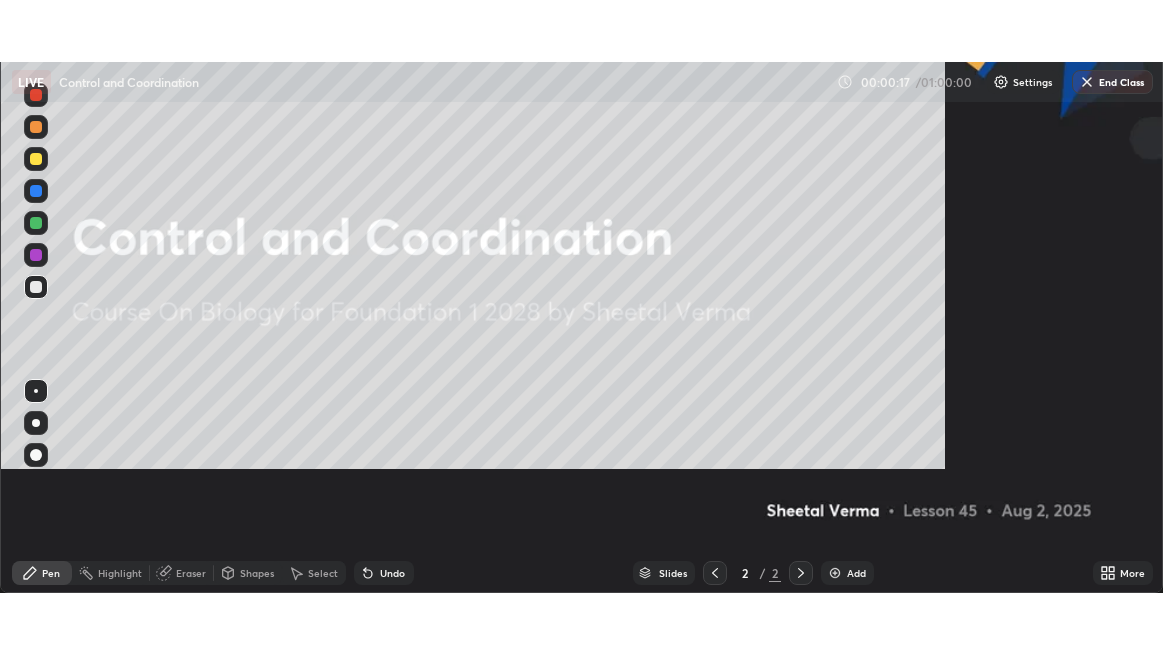 scroll, scrollTop: 99345, scrollLeft: 98836, axis: both 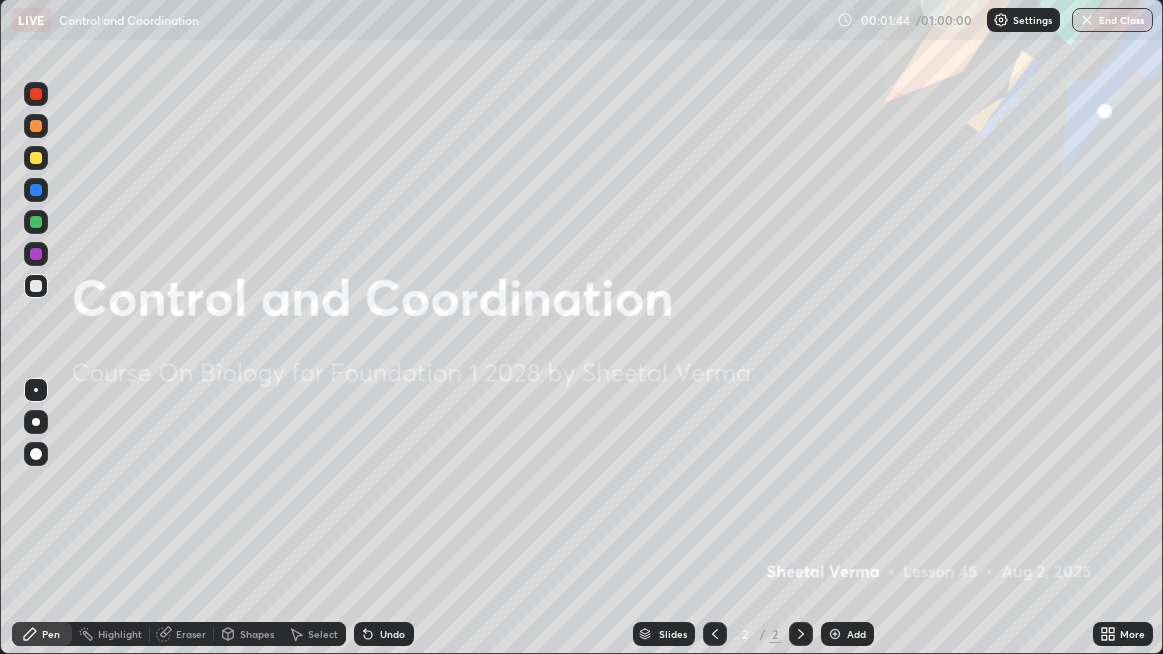 click on "Add" at bounding box center (856, 634) 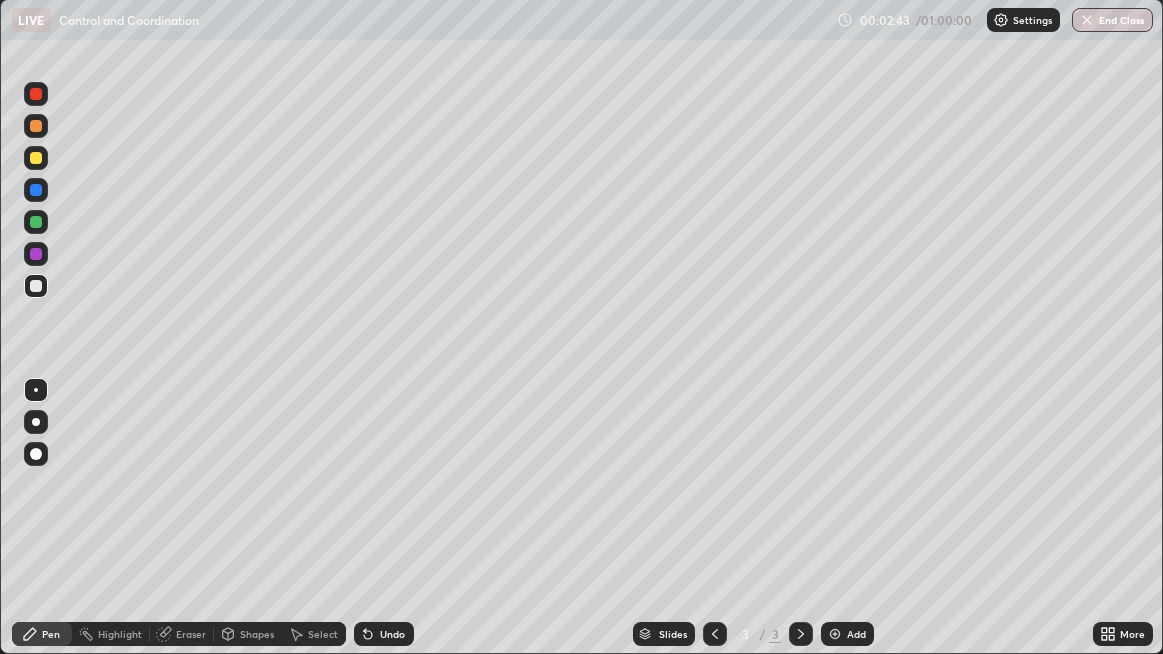 click at bounding box center (36, 158) 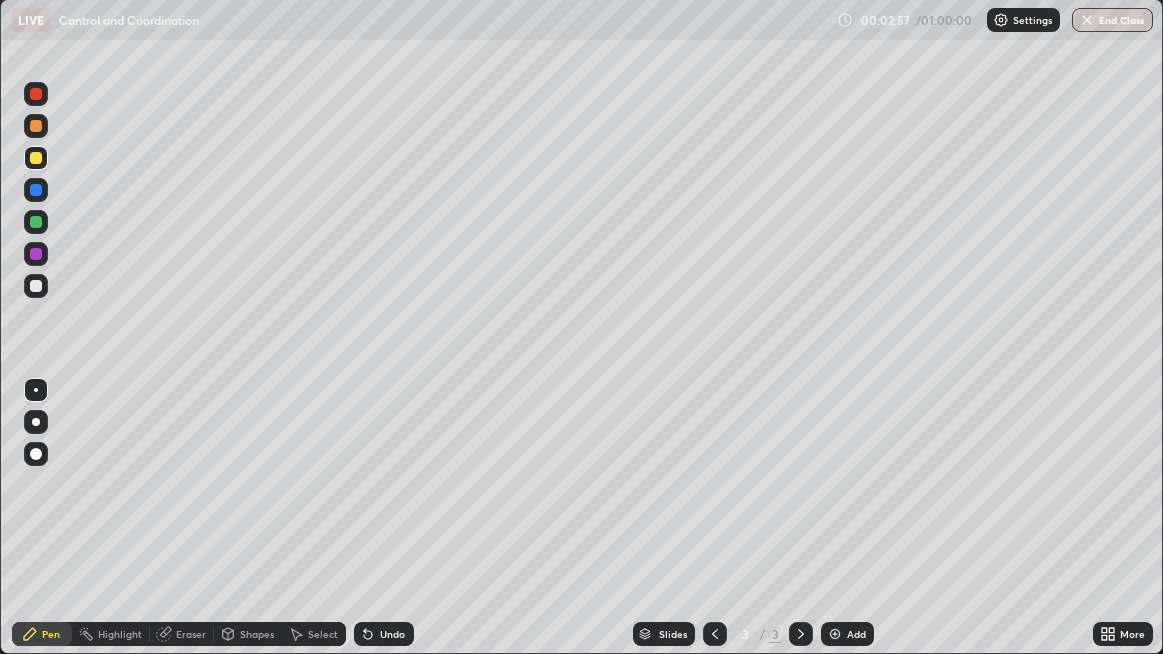 click at bounding box center (36, 286) 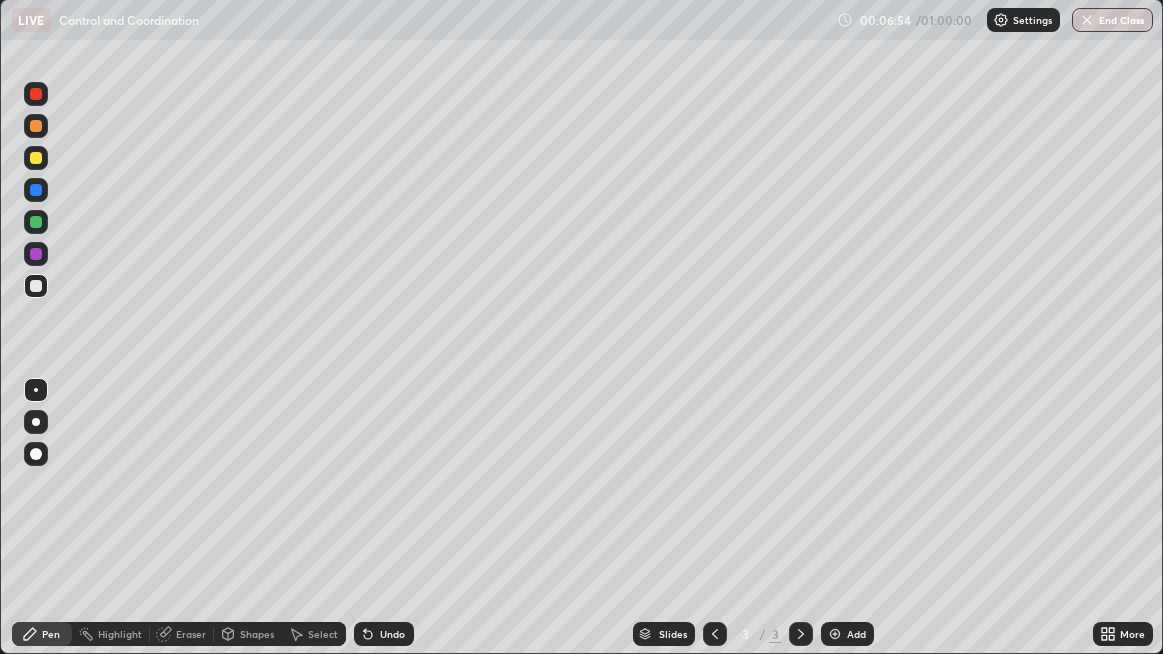 click at bounding box center (36, 158) 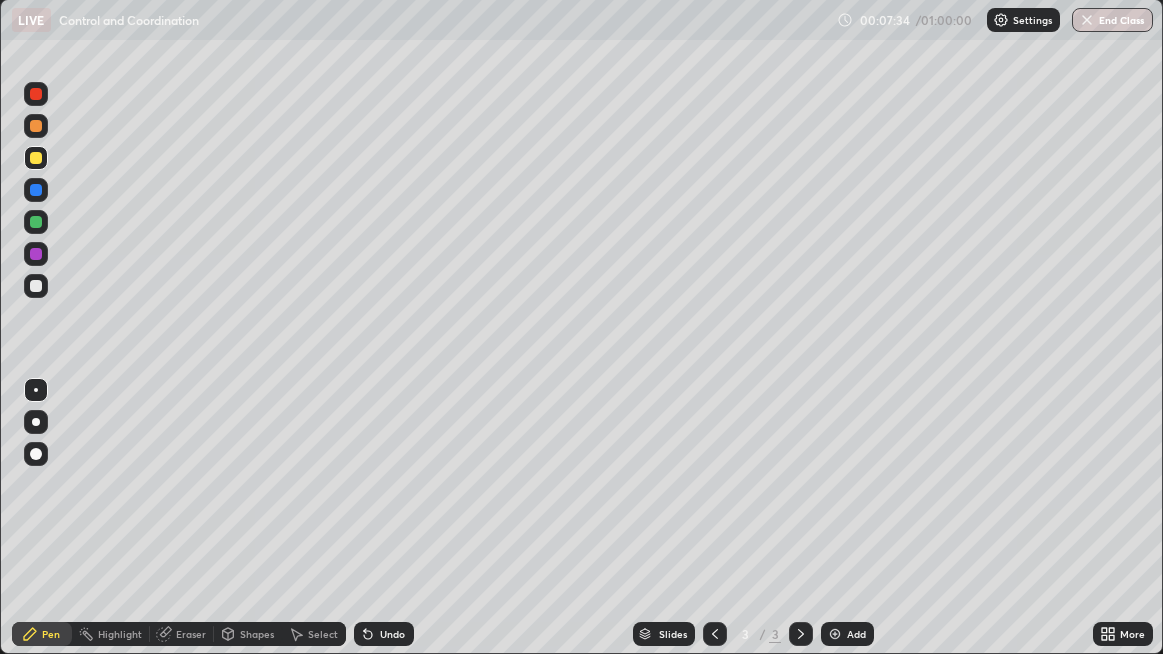 click on "Eraser" at bounding box center [182, 634] 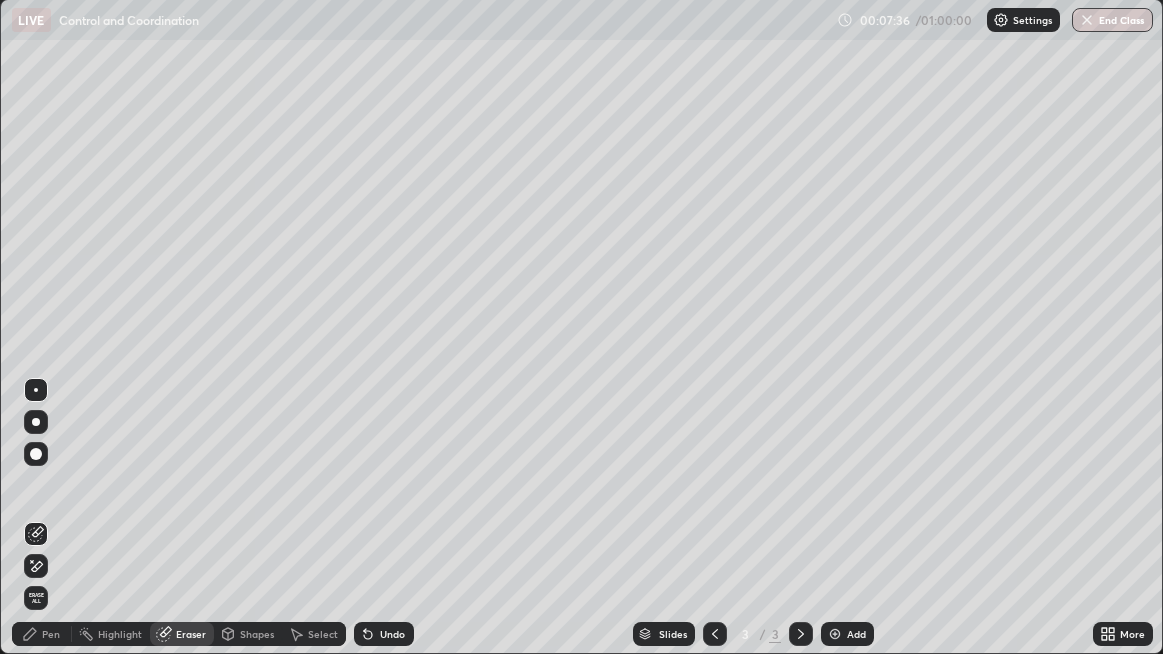 click 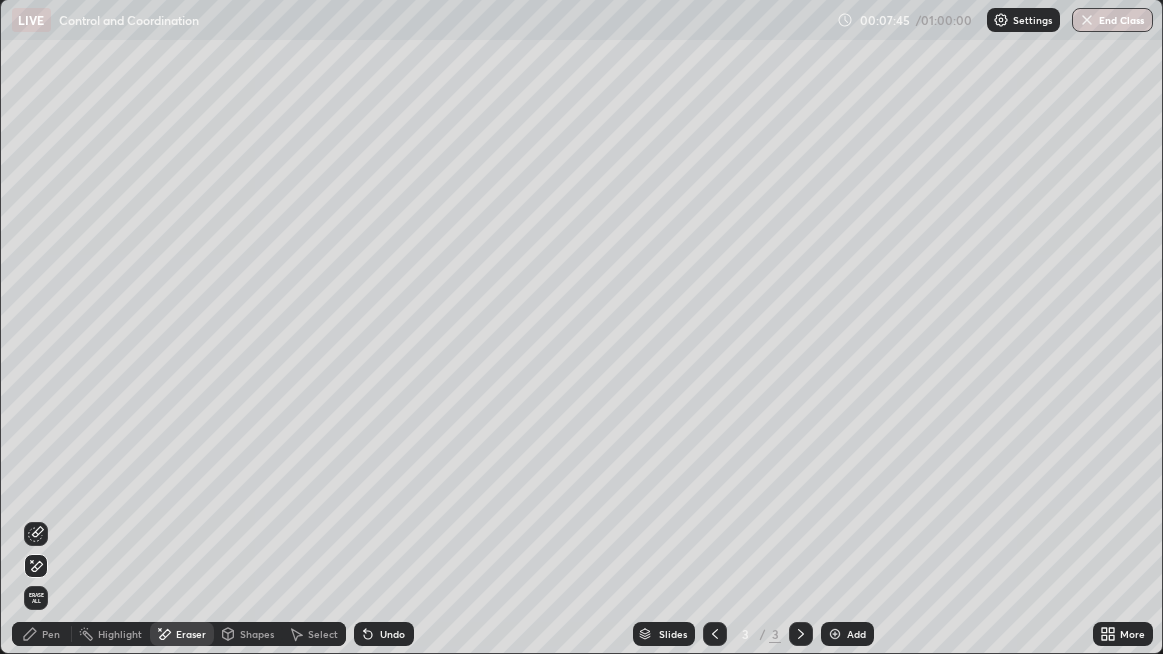 click on "Pen" at bounding box center (42, 634) 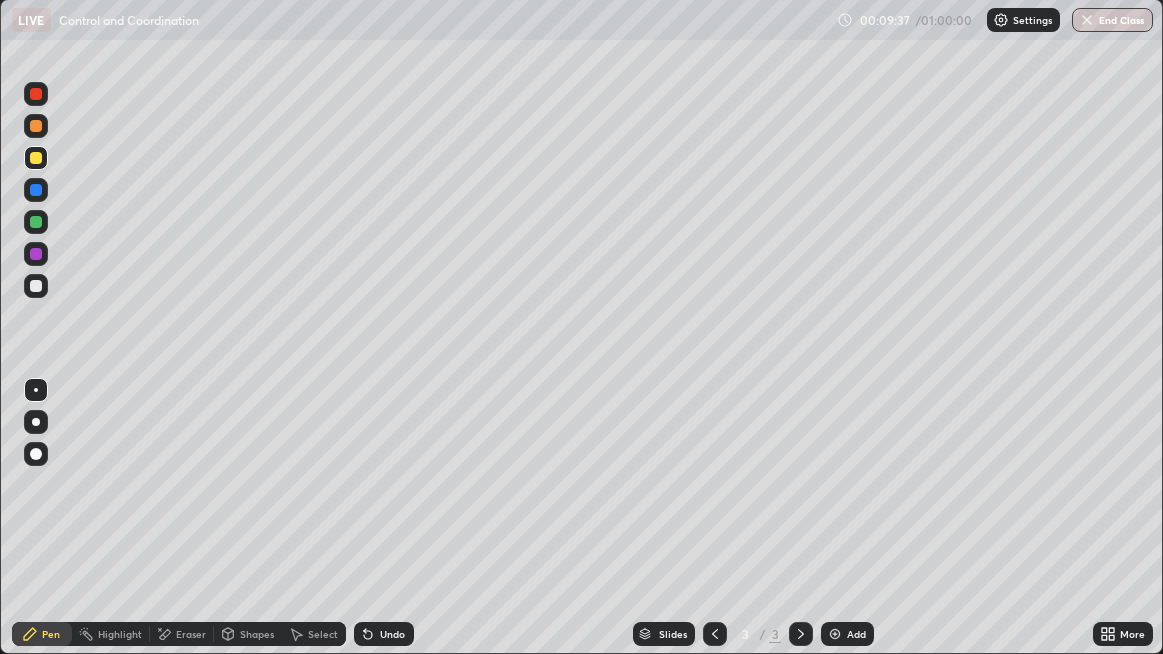 click at bounding box center [36, 286] 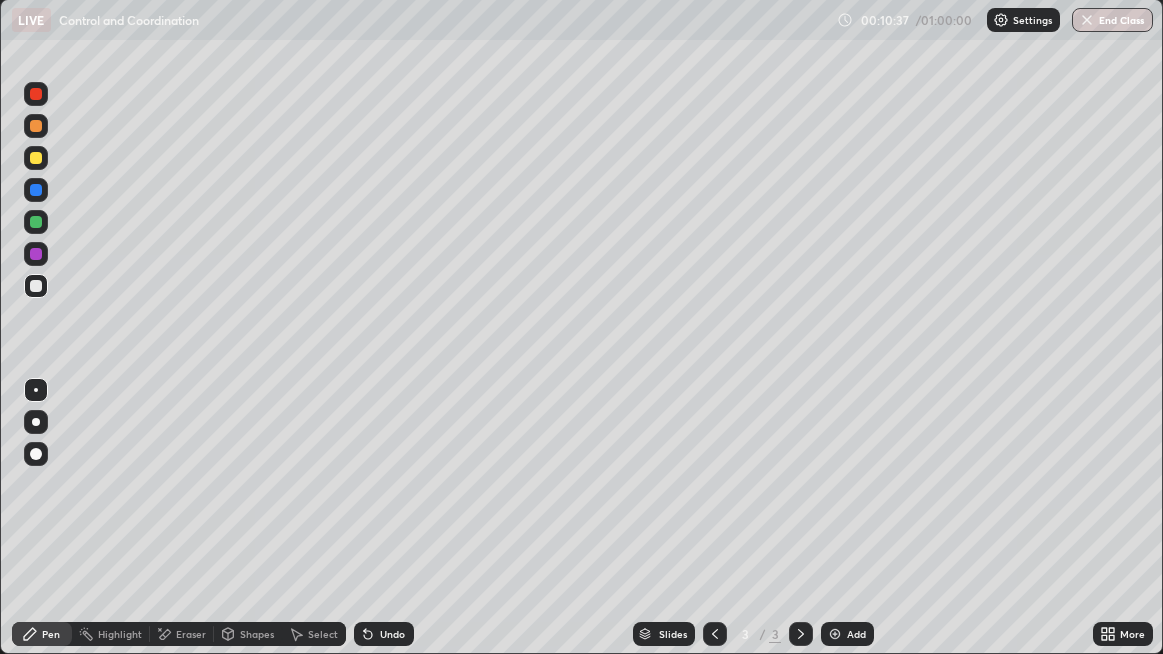 click at bounding box center [36, 286] 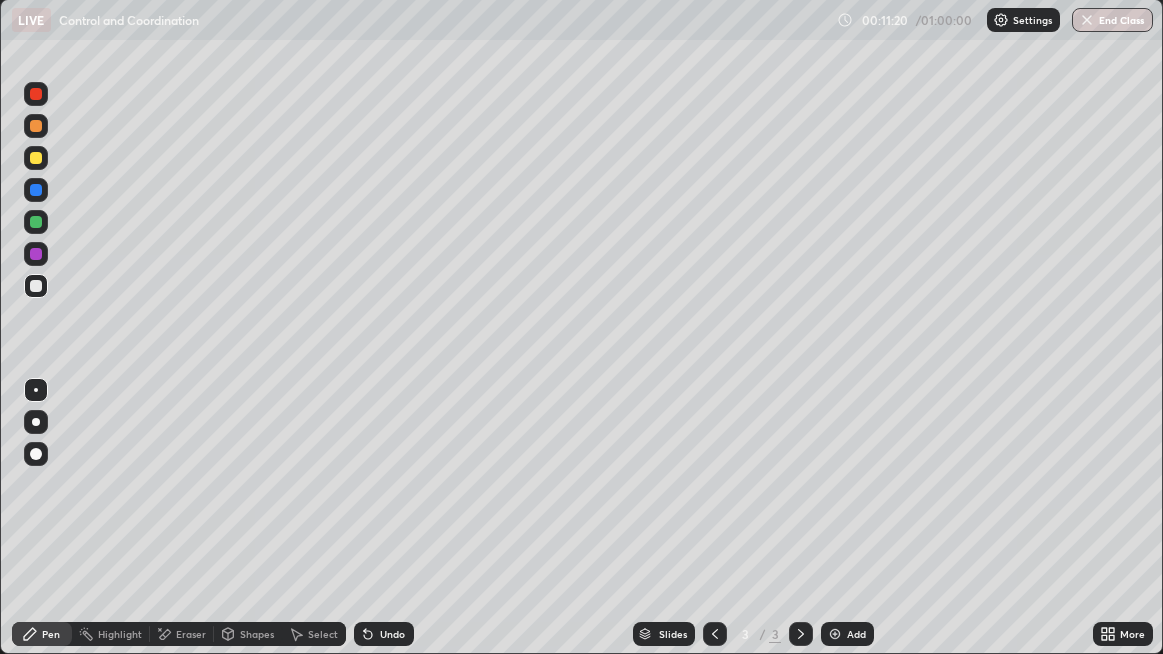 click on "Undo" at bounding box center [392, 634] 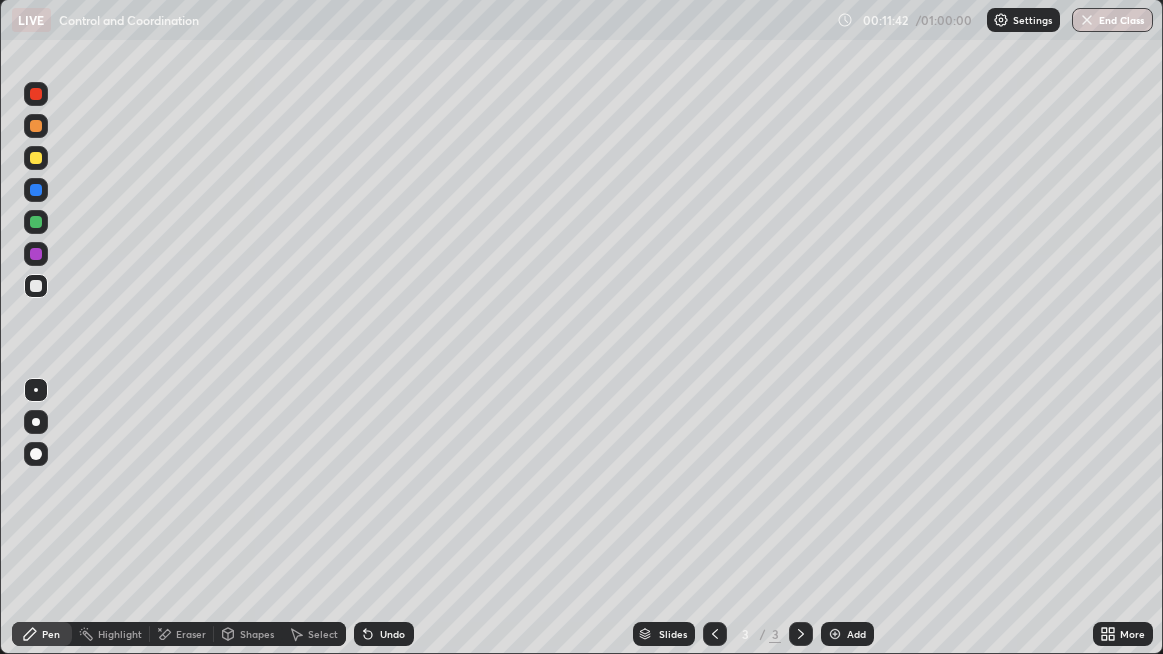 click on "Eraser" at bounding box center (191, 634) 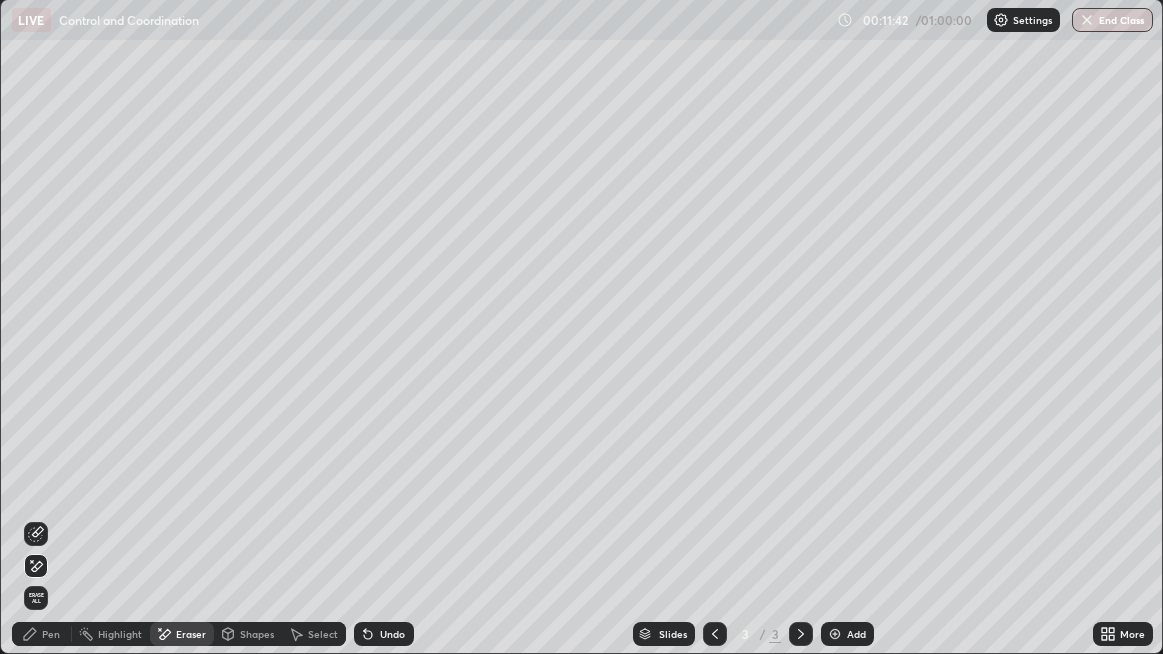 click 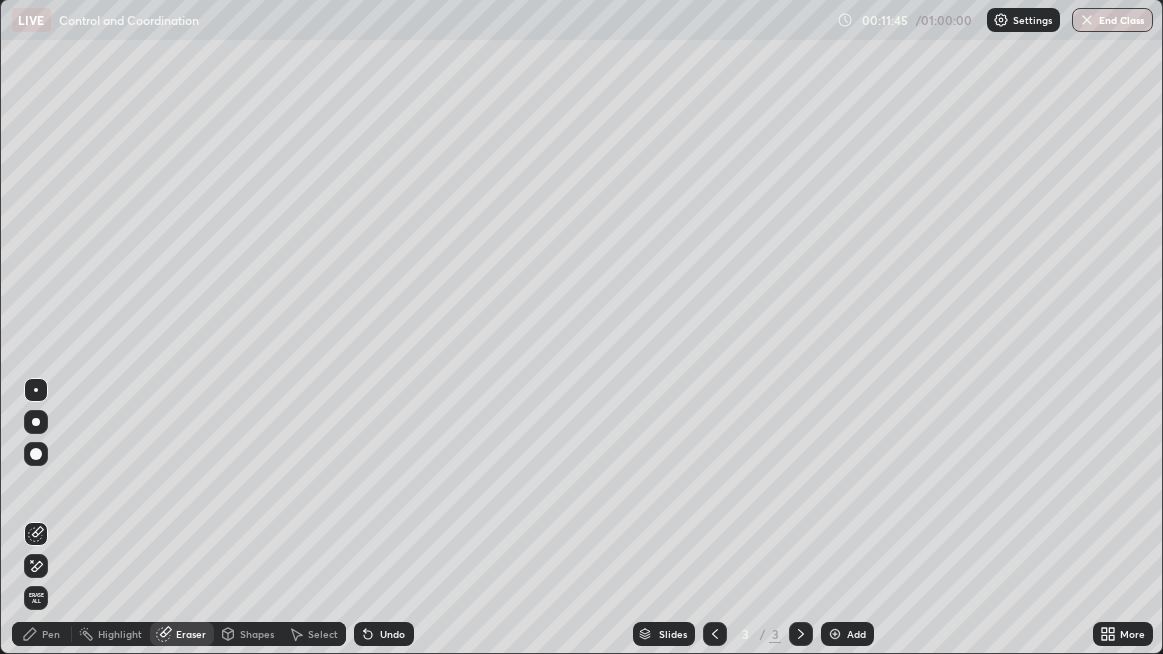 click on "Pen" at bounding box center [51, 634] 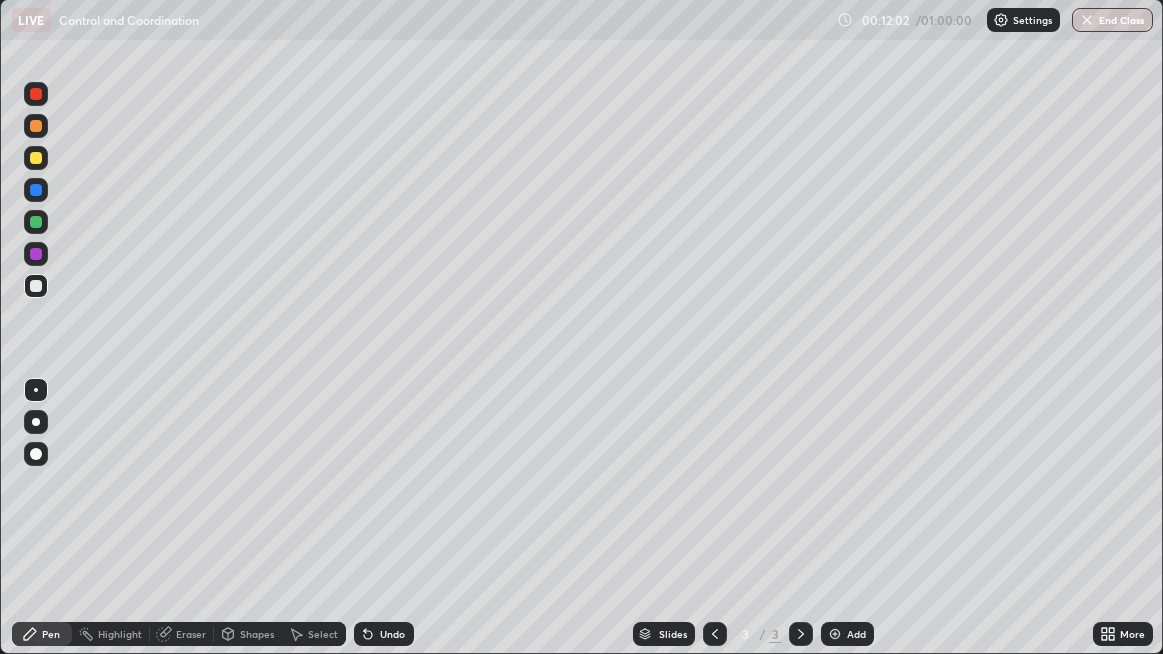 click on "Undo" at bounding box center (392, 634) 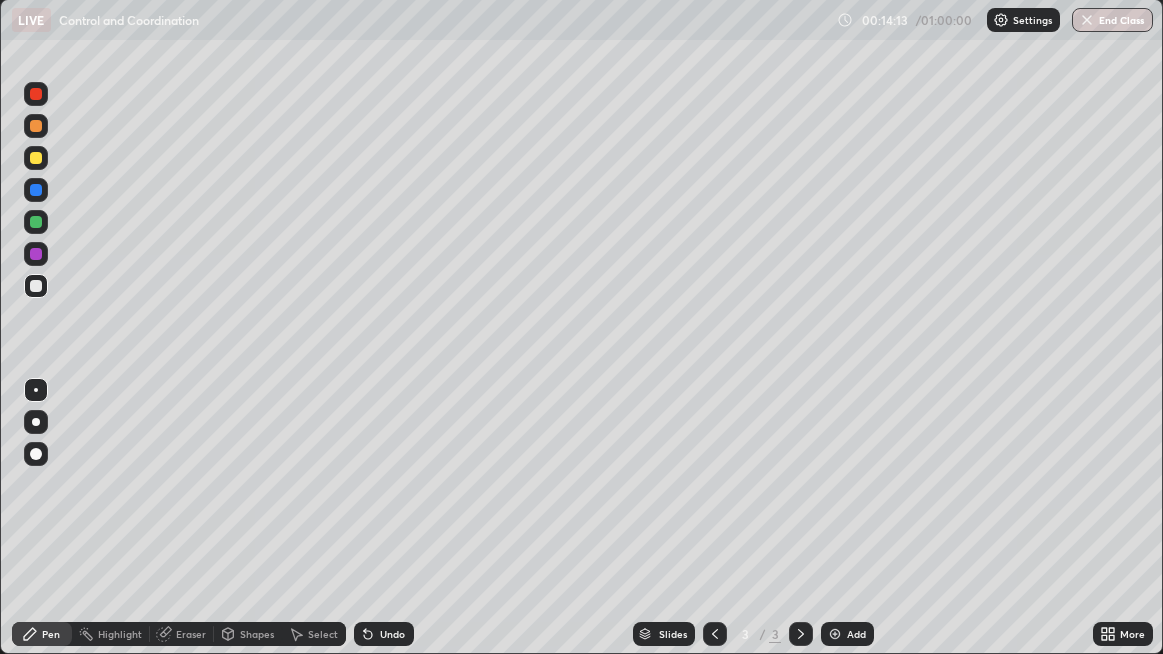 click on "Add" at bounding box center (856, 634) 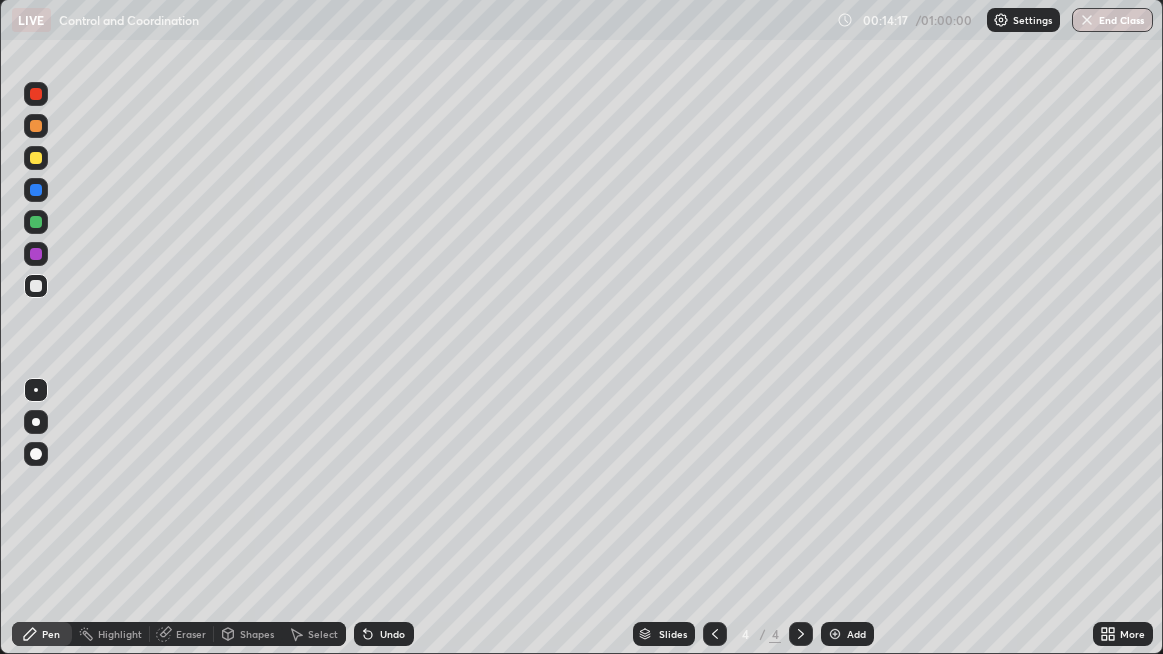 click 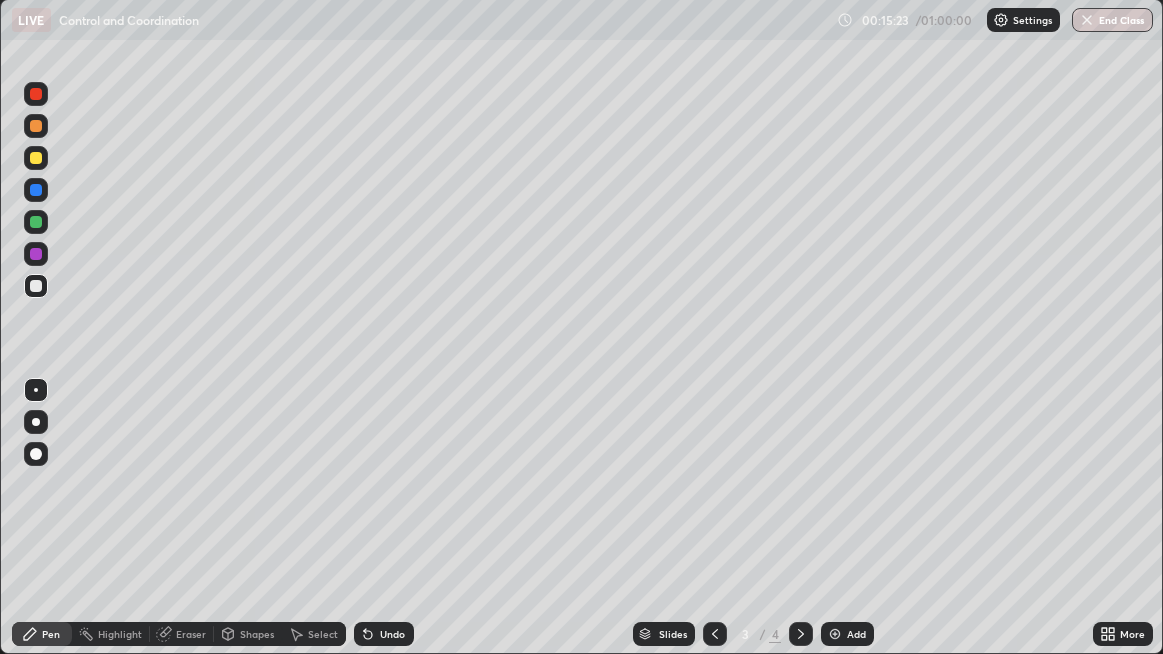 click on "Add" at bounding box center [847, 634] 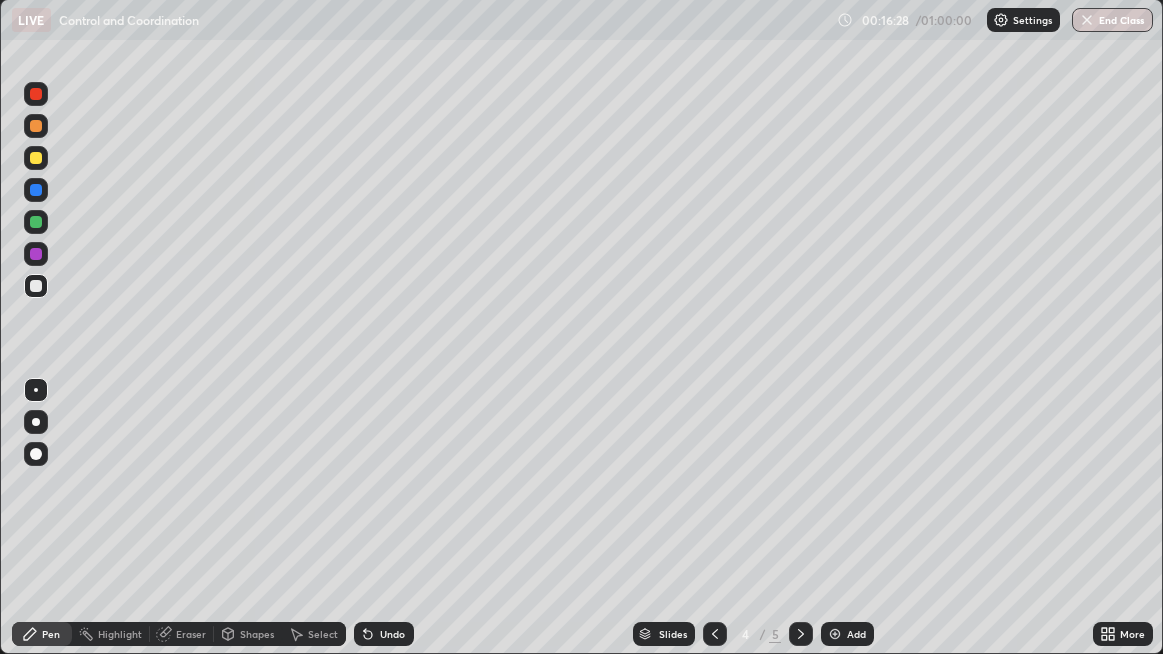 click at bounding box center [36, 158] 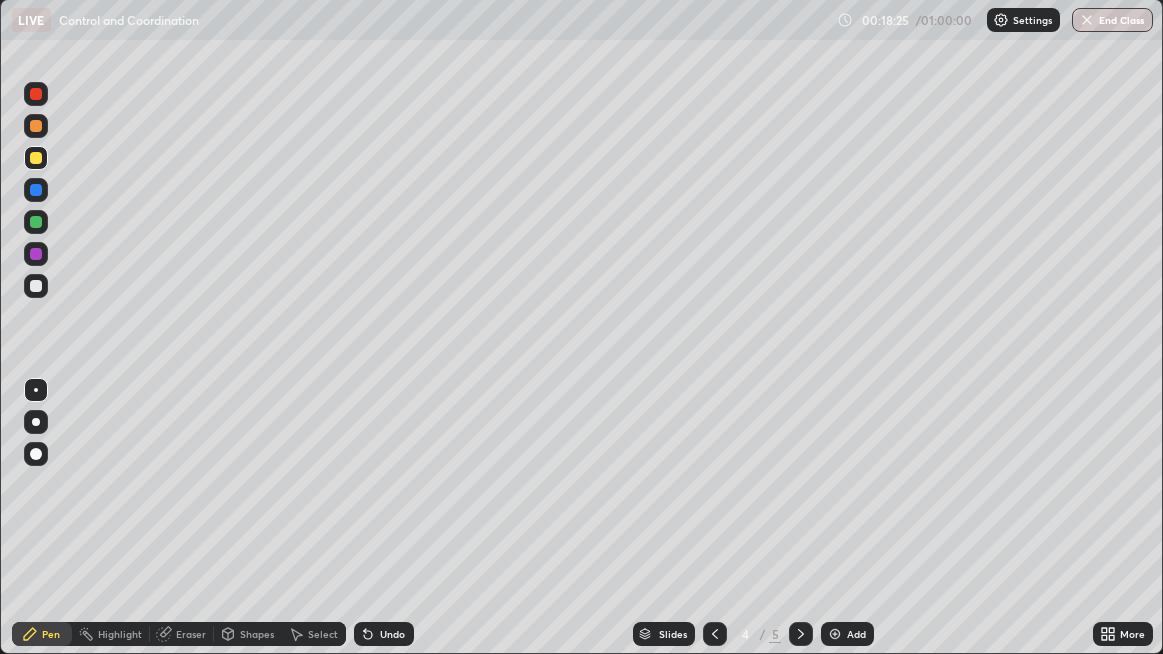 click 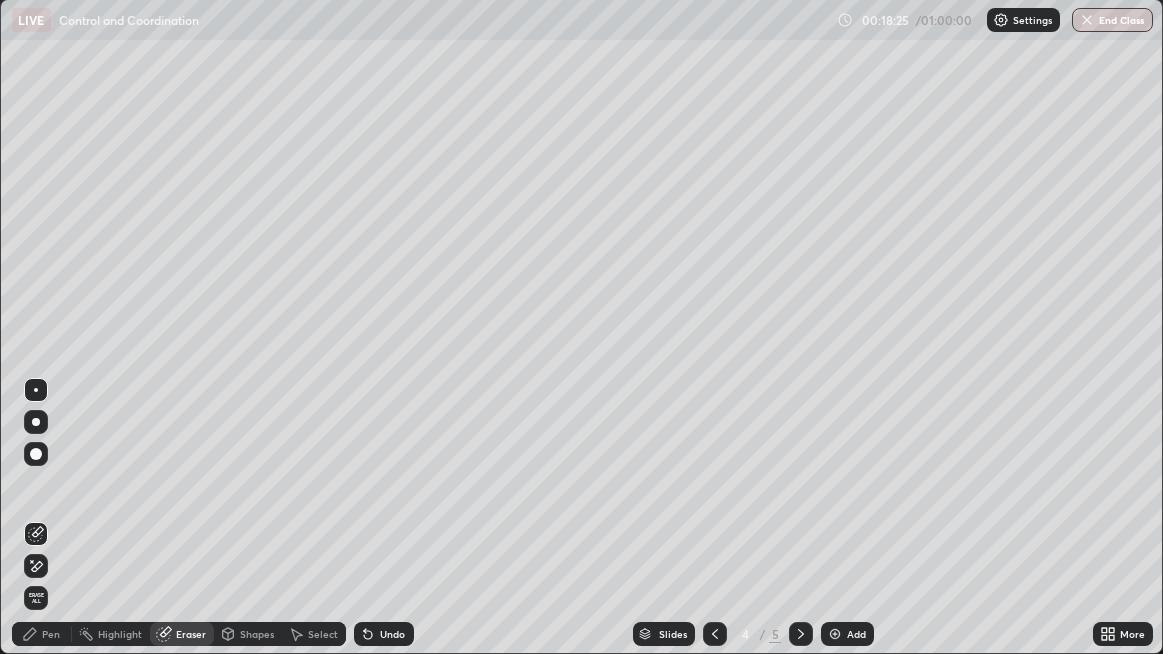 click 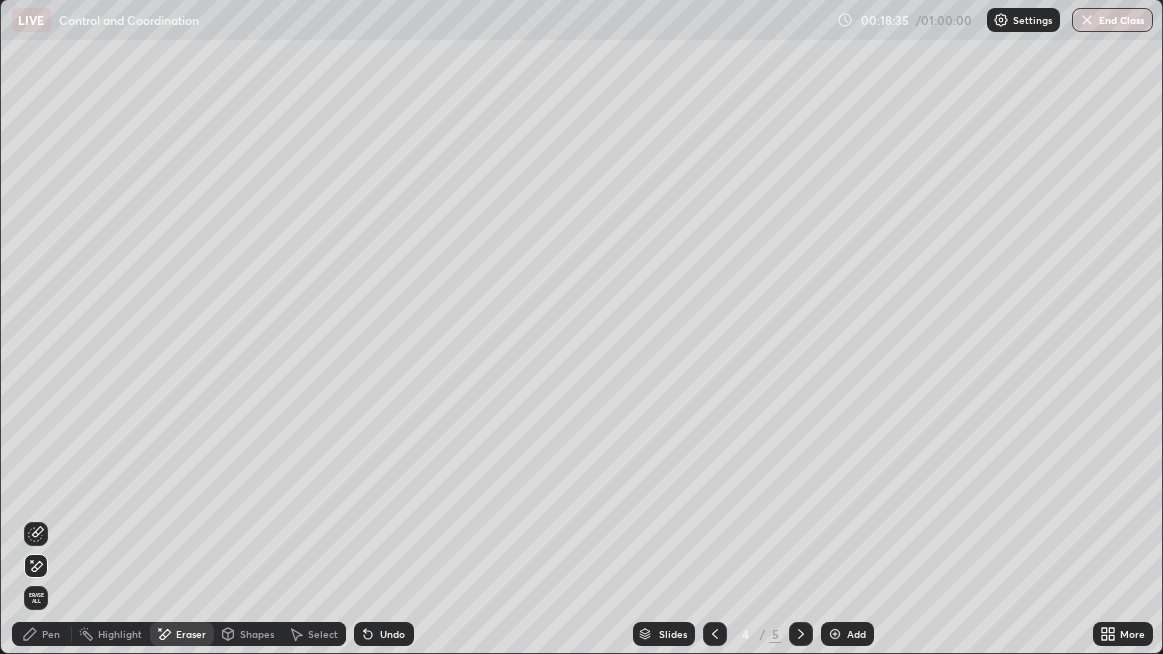 click on "Pen" at bounding box center (42, 634) 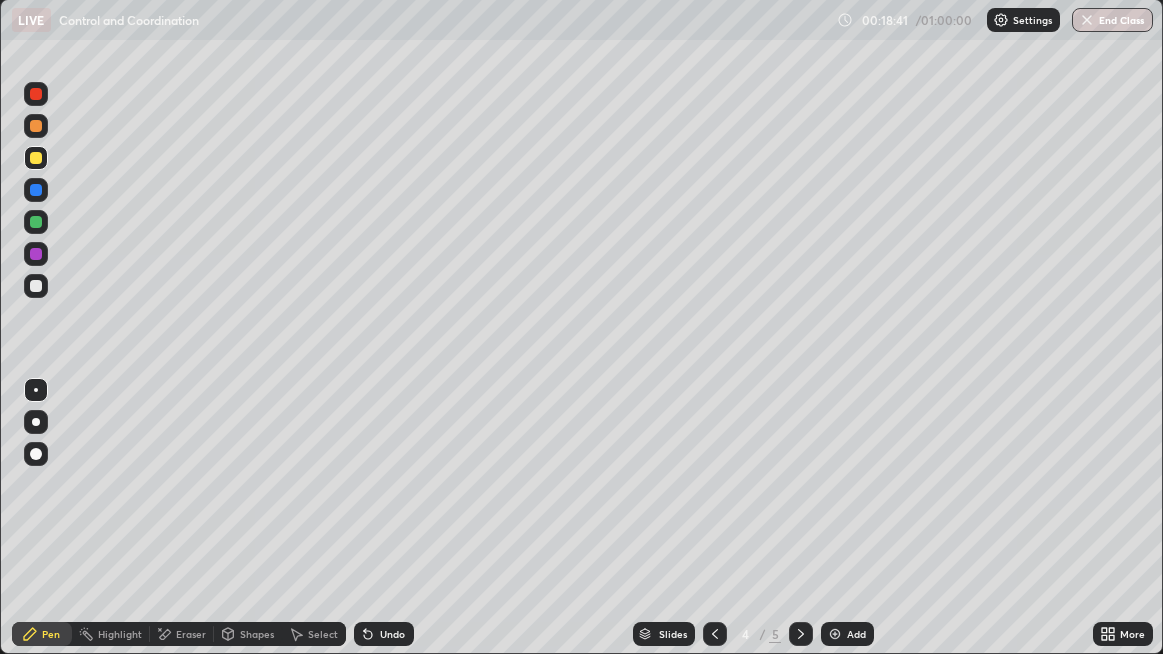 click at bounding box center [36, 286] 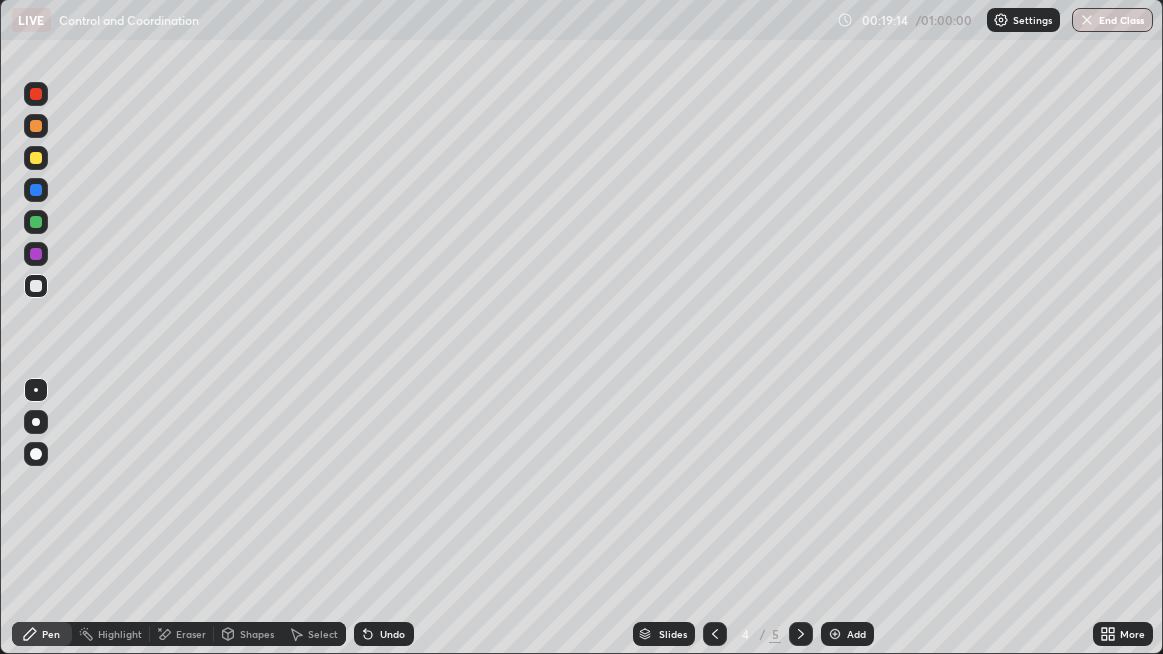 click at bounding box center (36, 158) 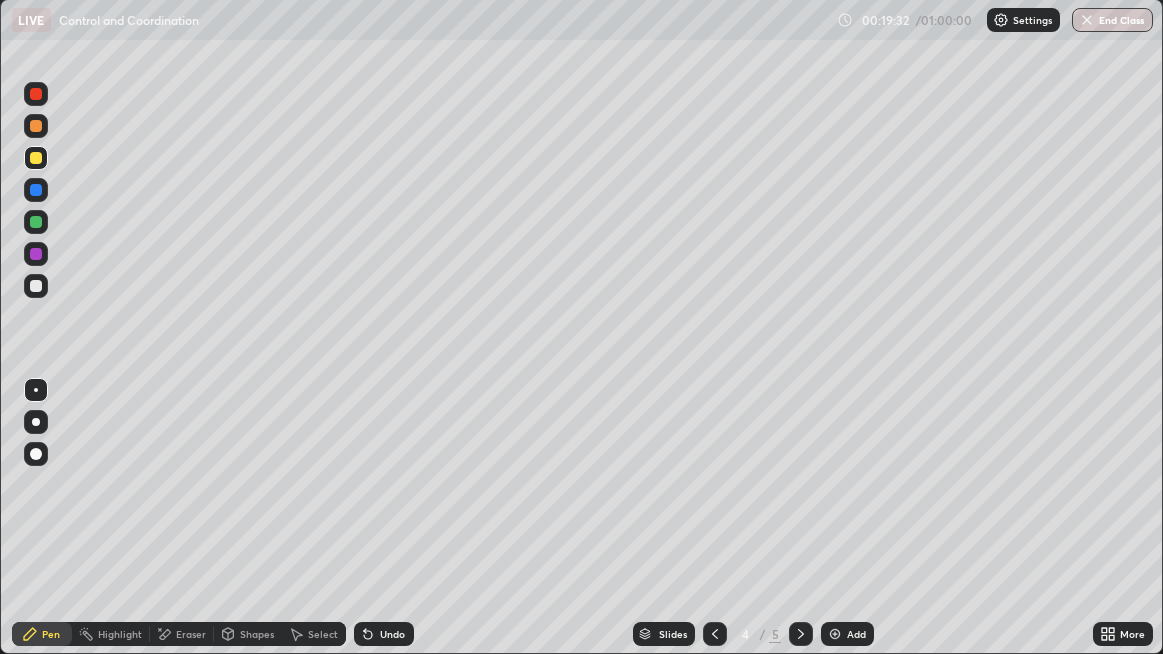 click at bounding box center (36, 286) 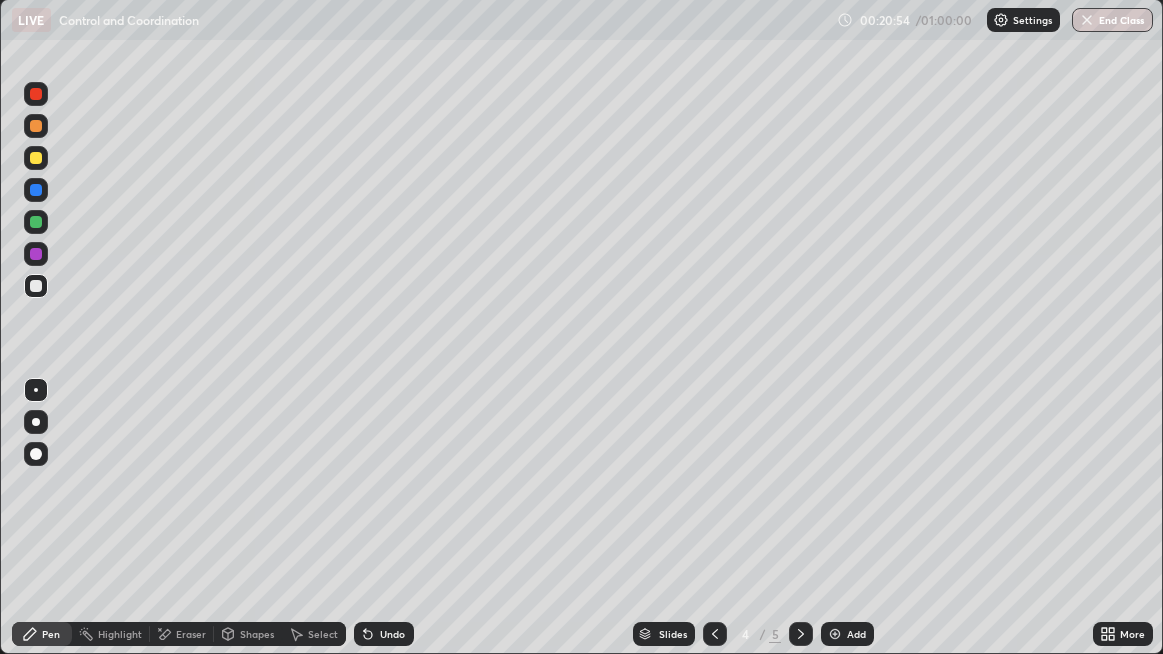 click at bounding box center (36, 158) 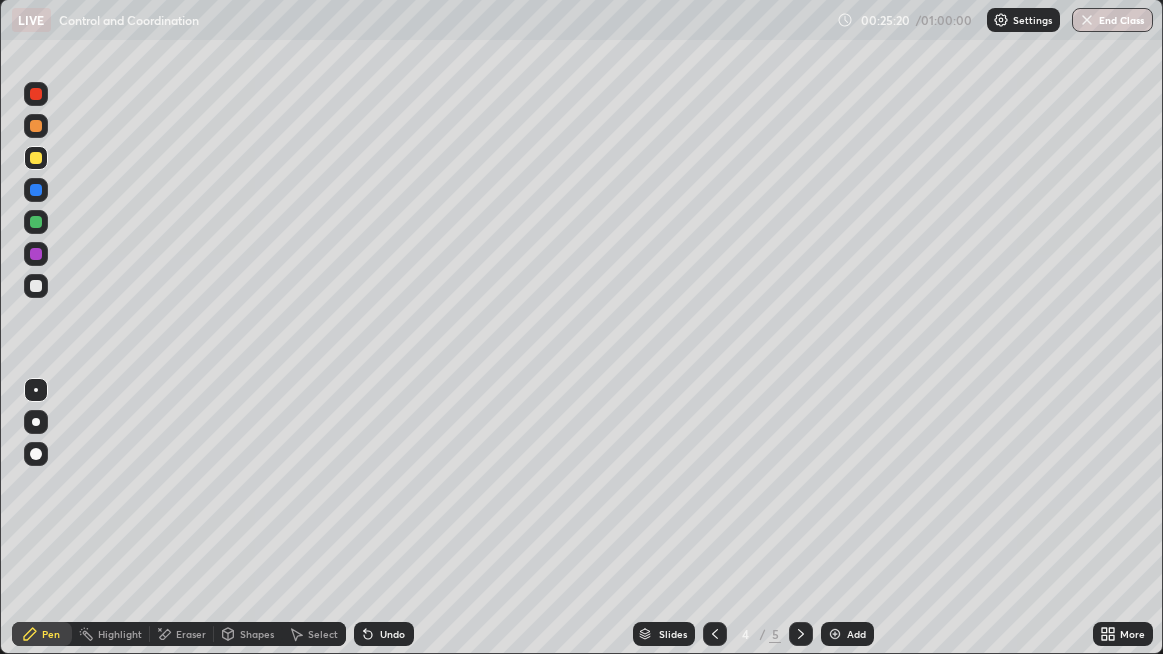 click at bounding box center [36, 286] 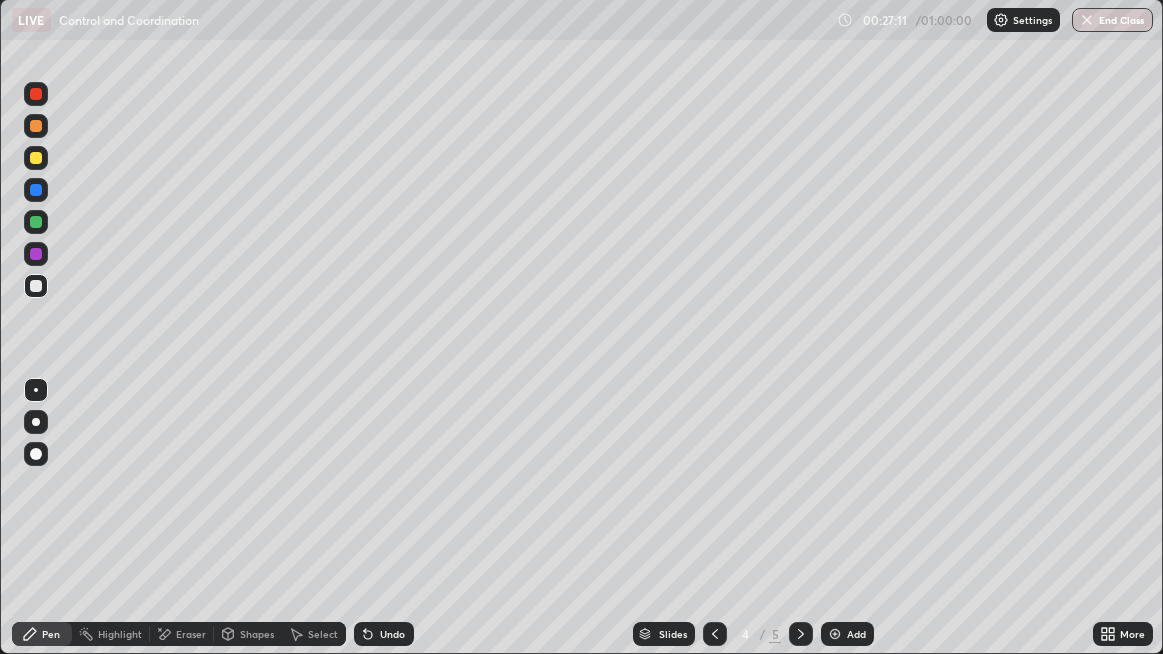 click on "Add" at bounding box center (856, 634) 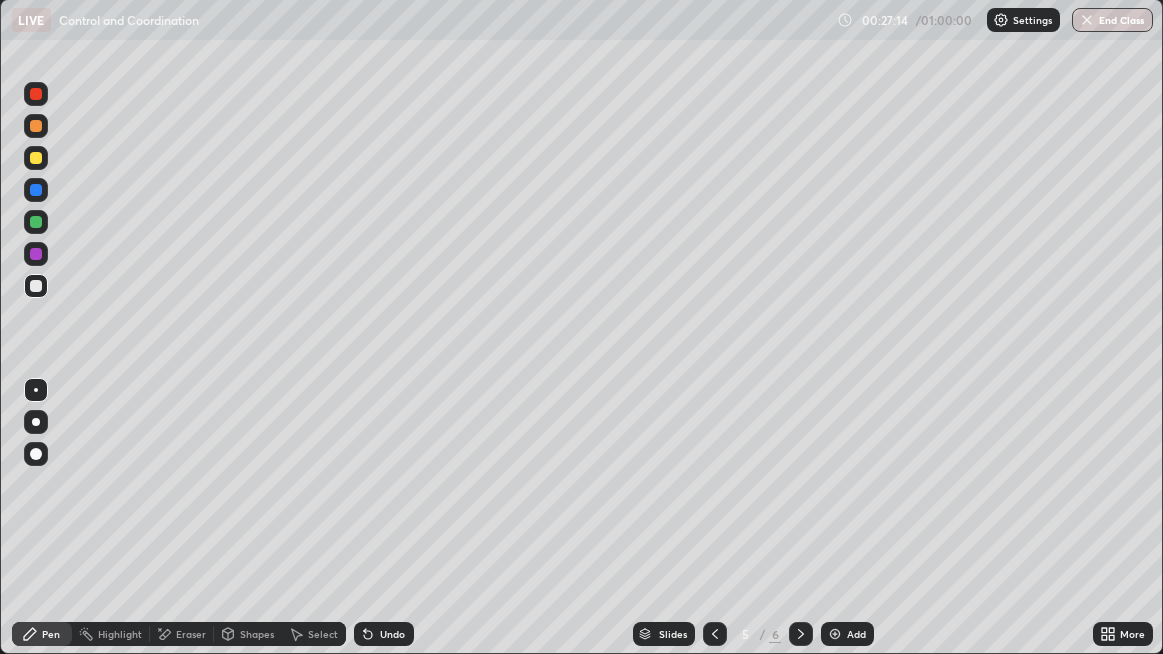 click at bounding box center [36, 190] 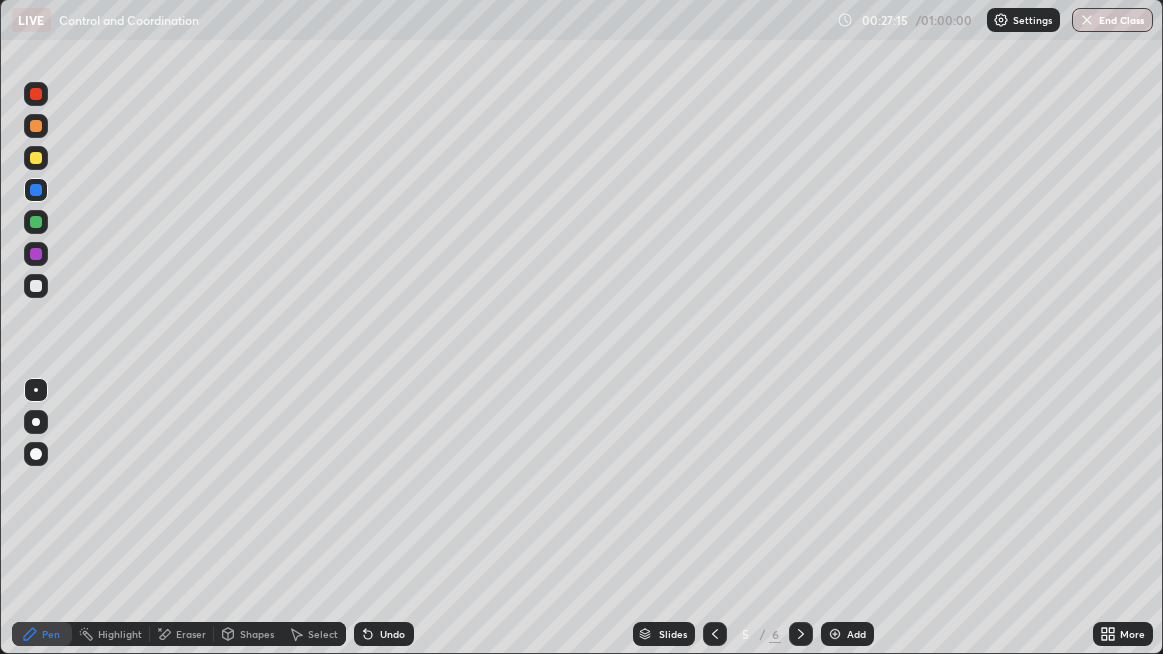 click at bounding box center [36, 158] 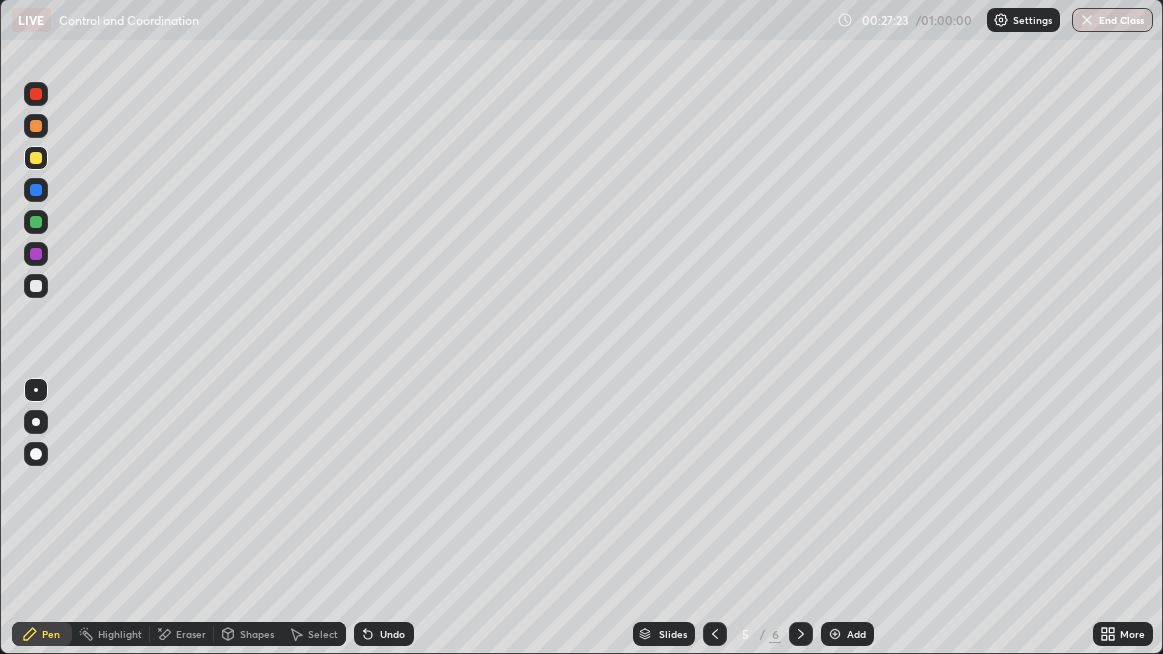 click at bounding box center [36, 158] 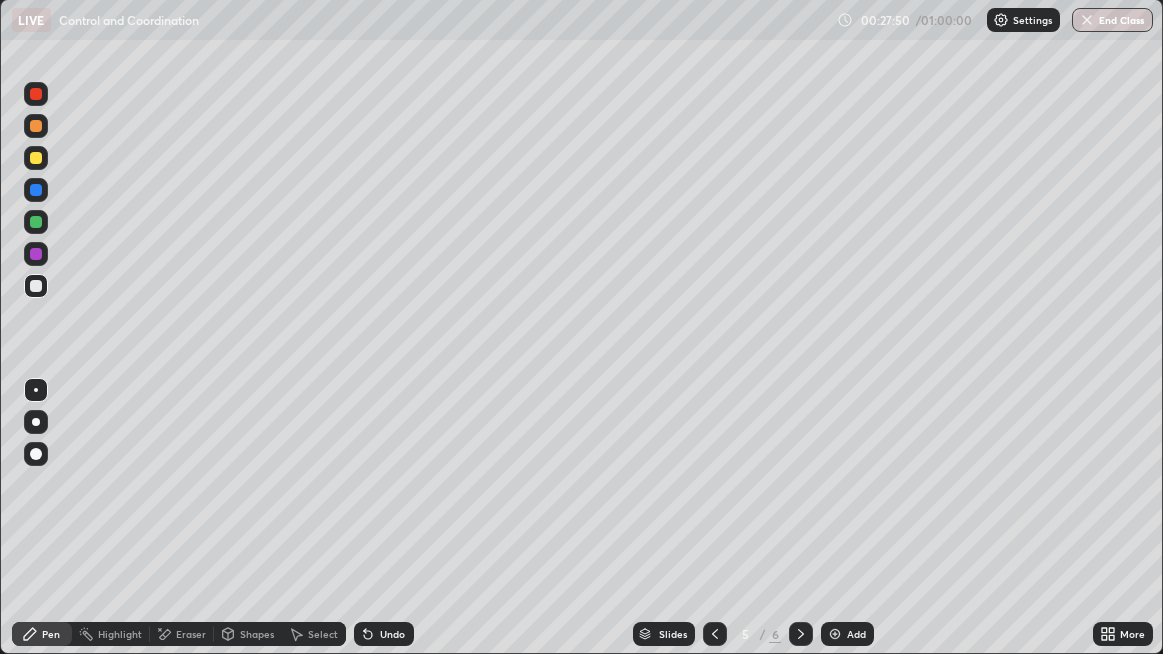 click on "Undo" at bounding box center (392, 634) 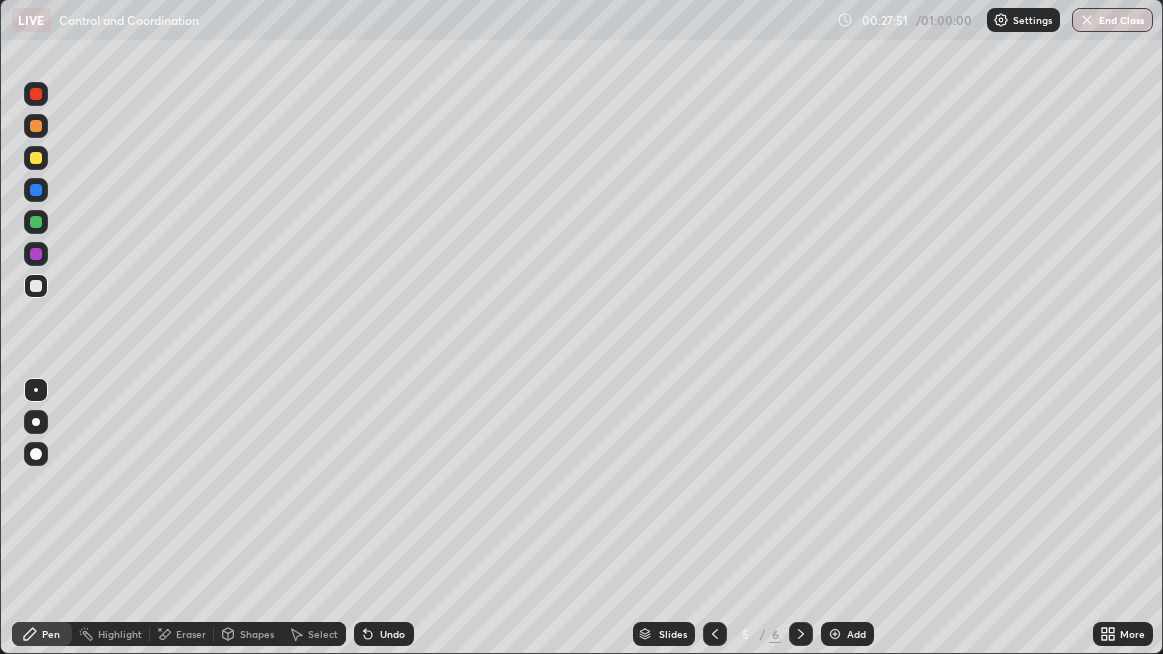 click on "Undo" at bounding box center (392, 634) 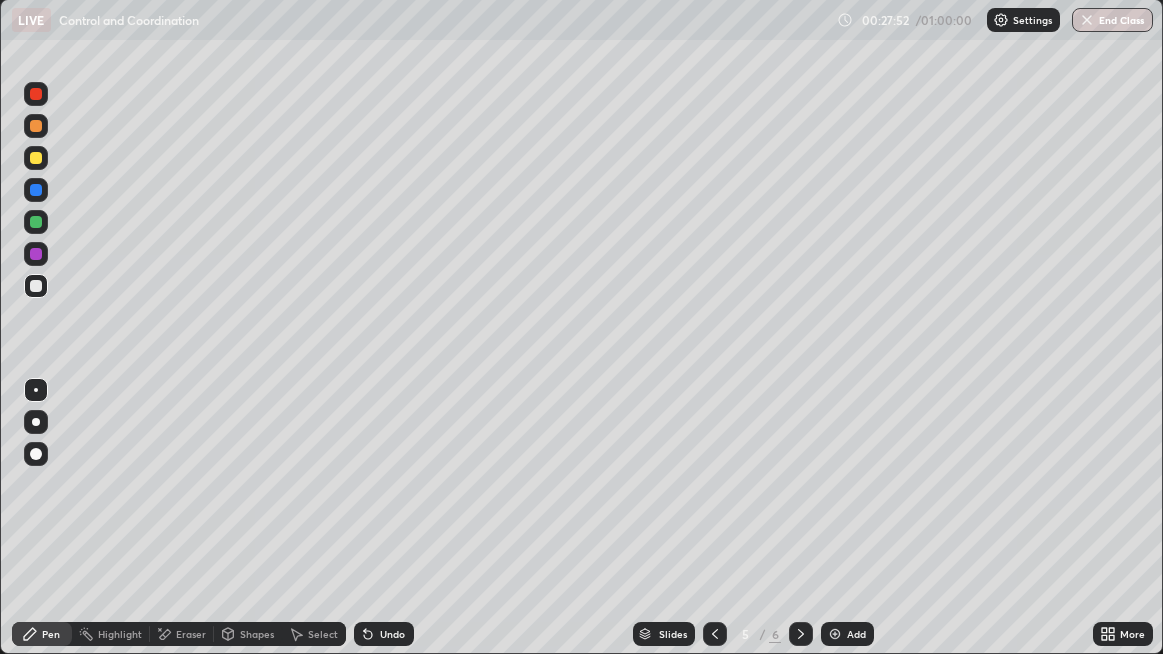 click on "Undo" at bounding box center [392, 634] 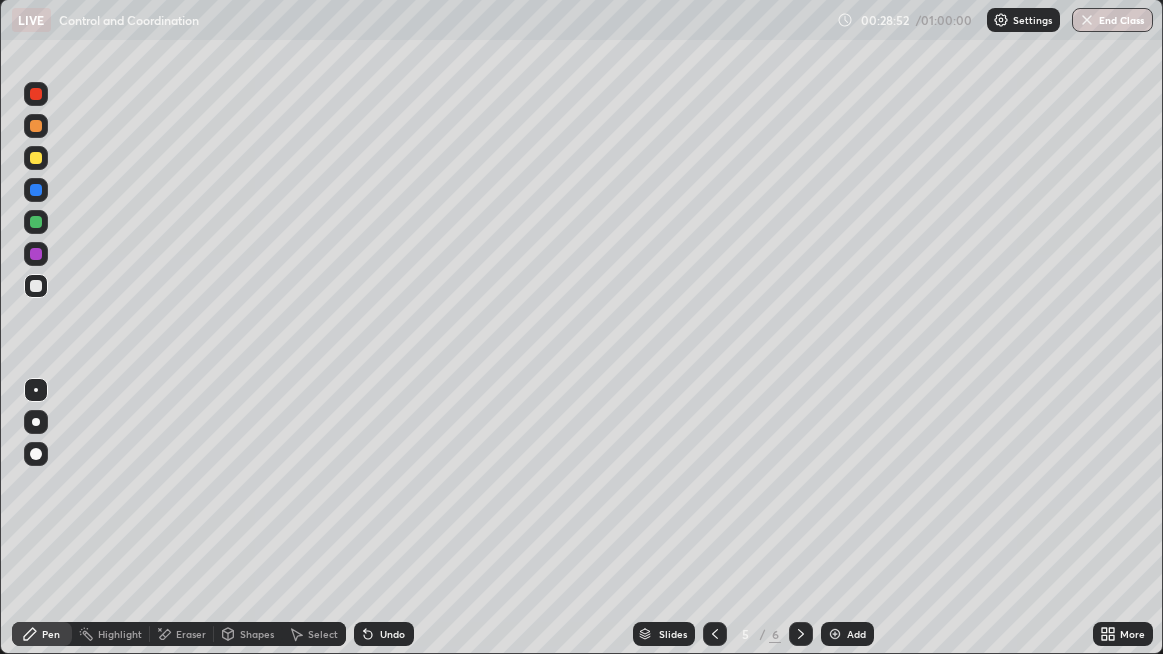 click at bounding box center (36, 158) 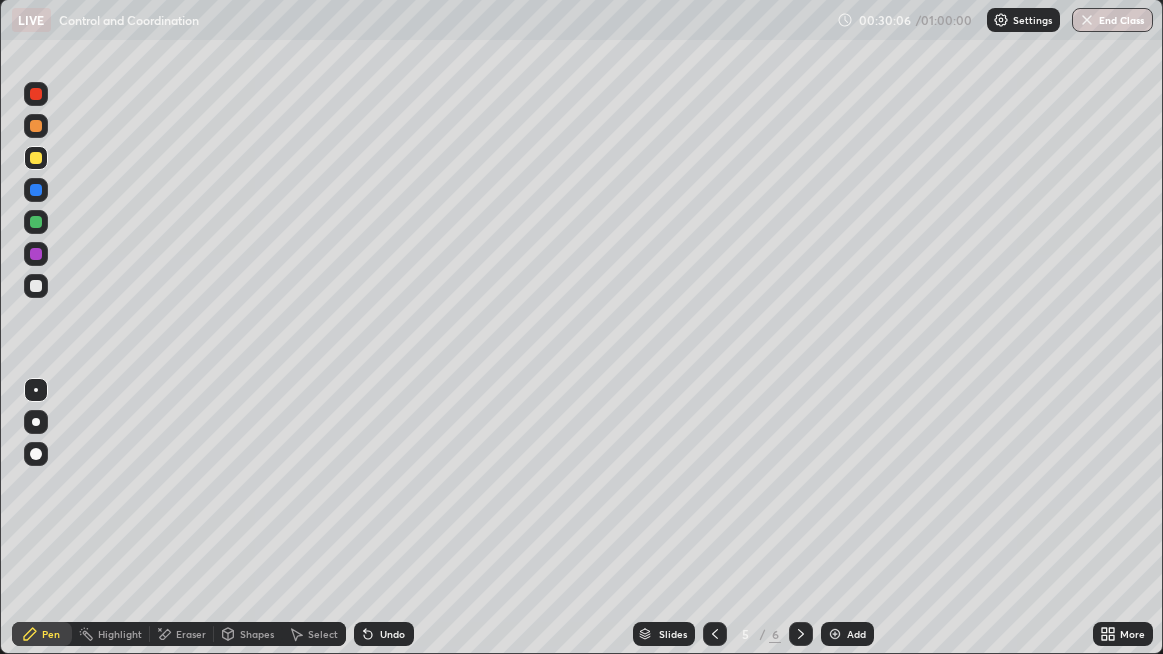 click at bounding box center (36, 286) 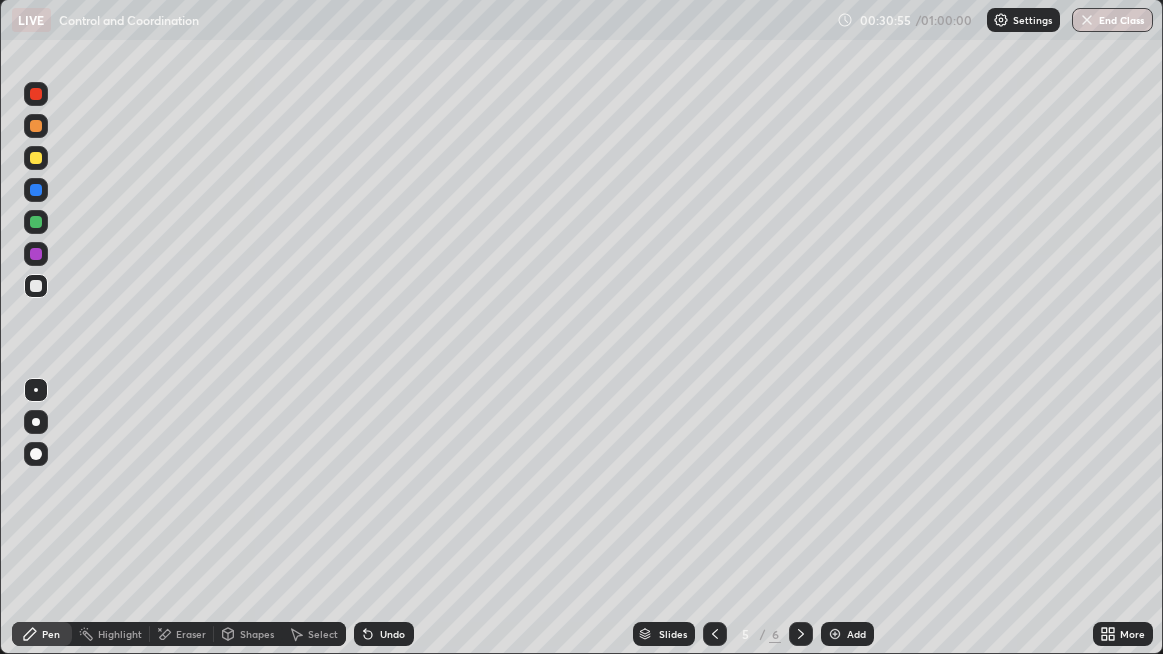 click at bounding box center [36, 158] 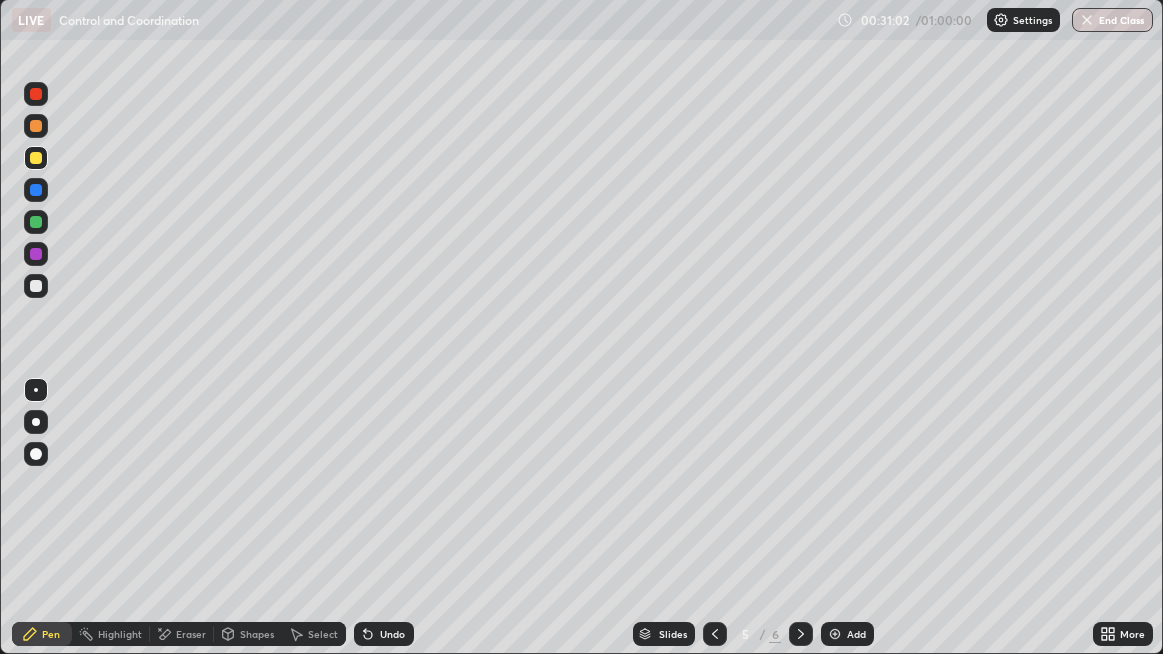 click at bounding box center [36, 286] 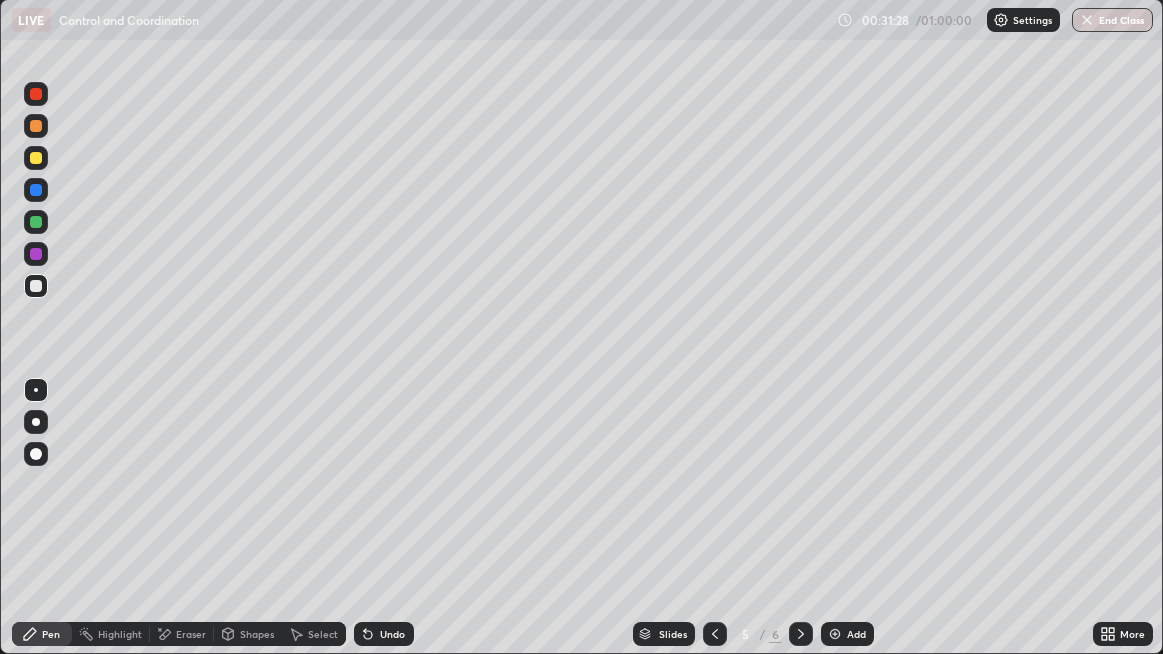 click on "Undo" at bounding box center [392, 634] 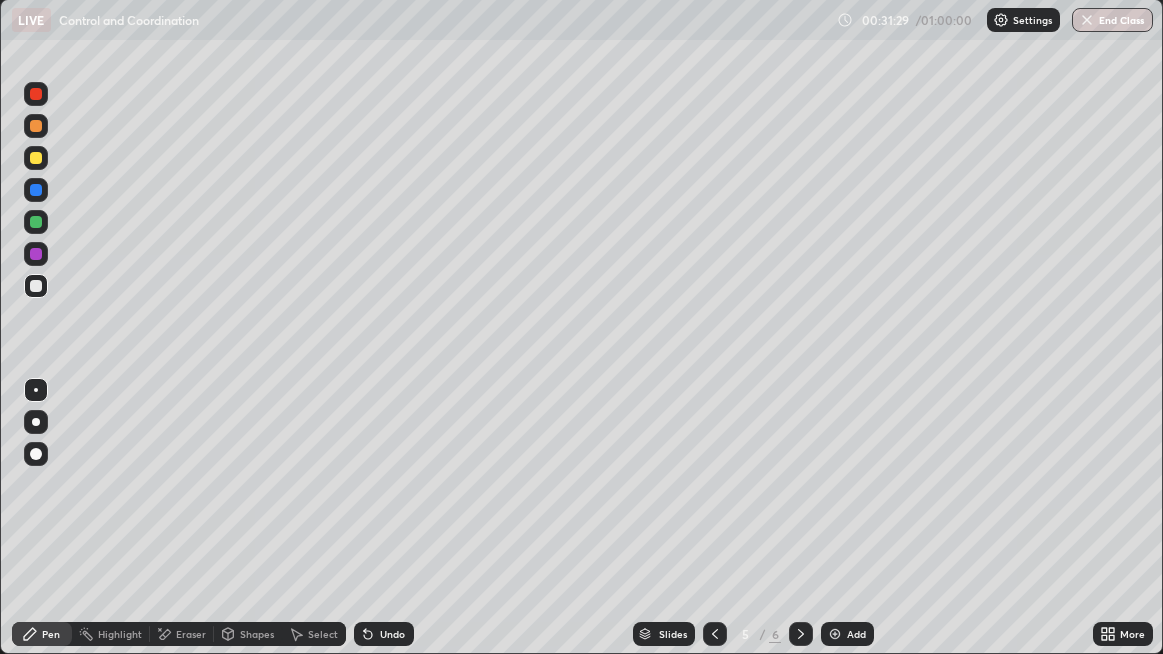 click on "Undo" at bounding box center [392, 634] 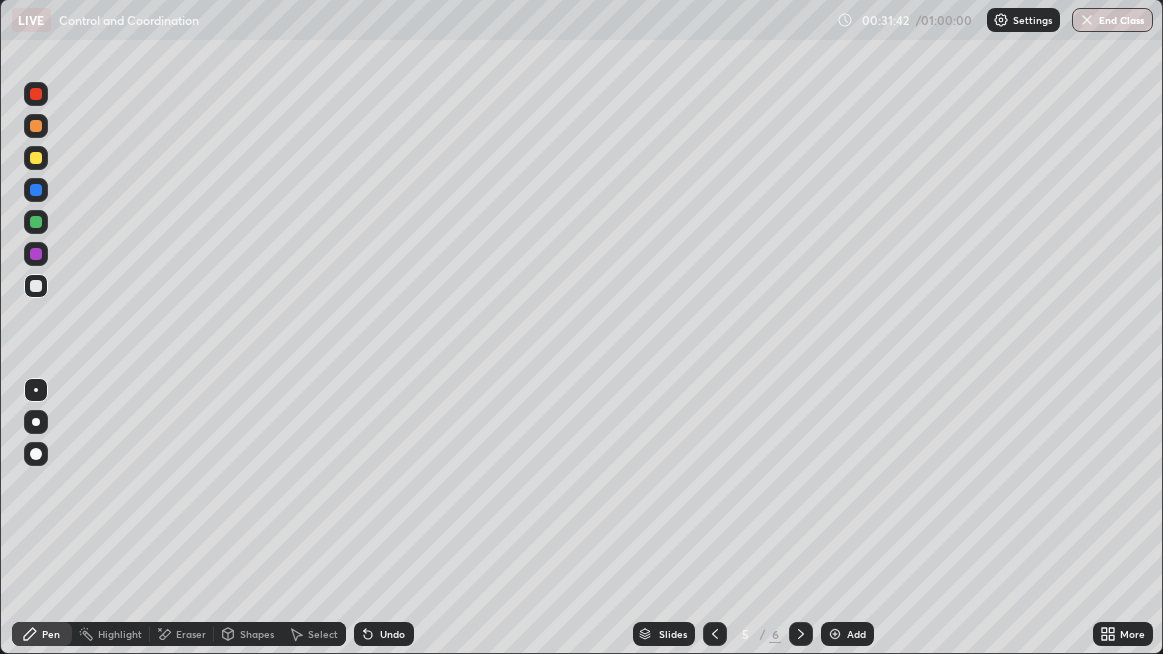 click at bounding box center [36, 158] 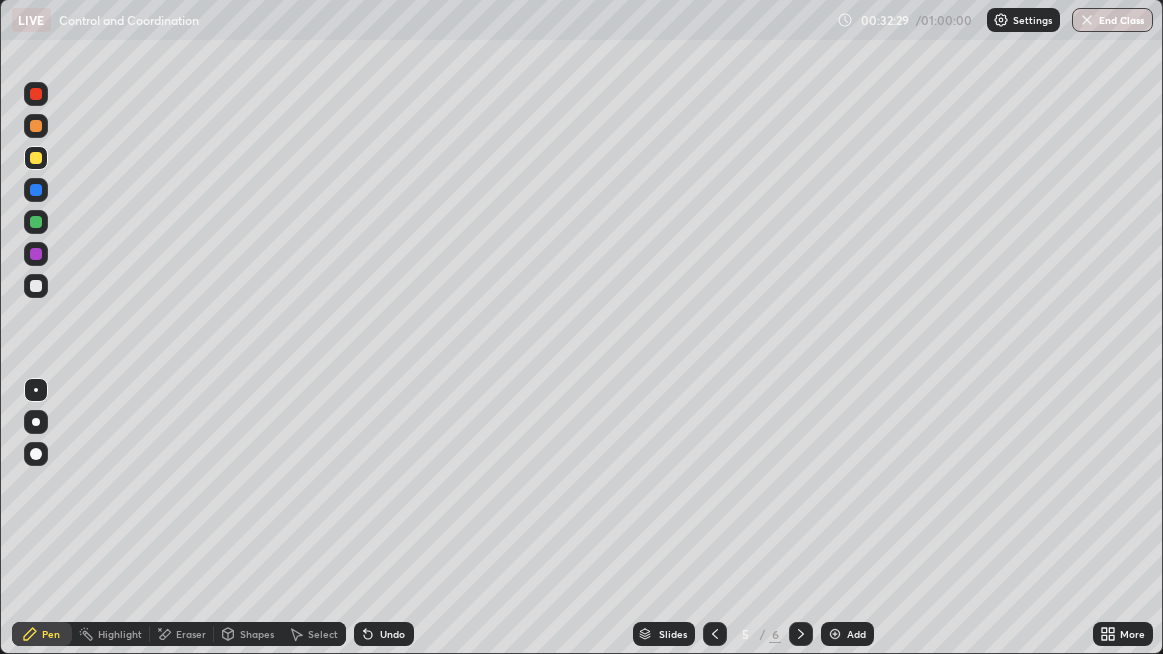 click at bounding box center (36, 454) 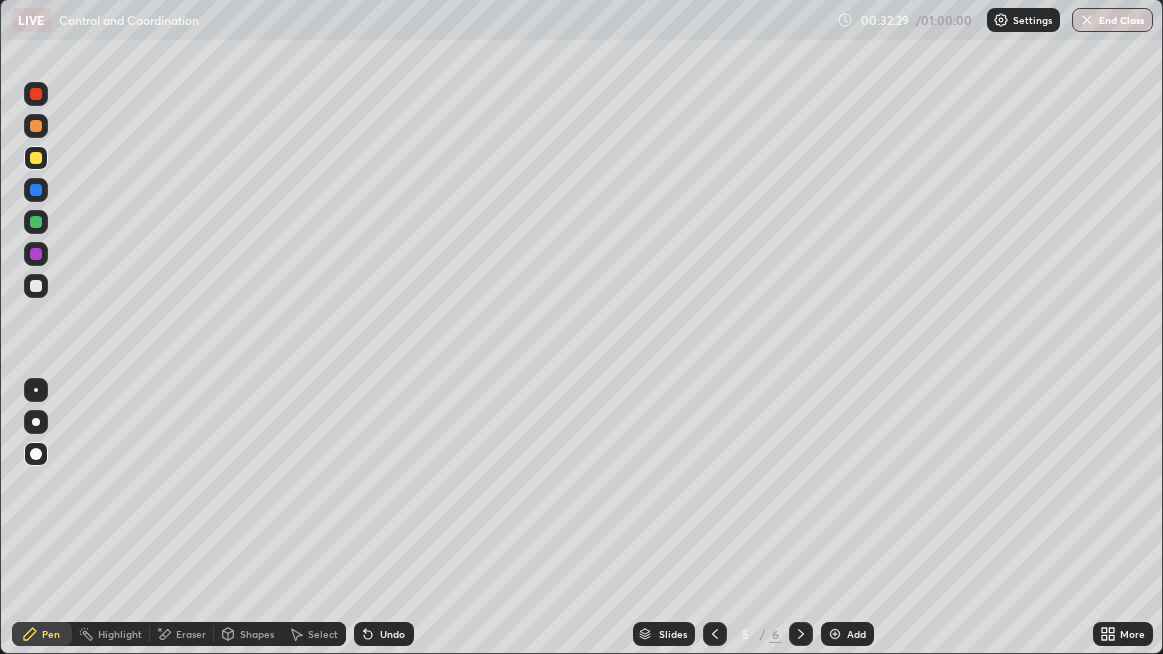 click at bounding box center [36, 286] 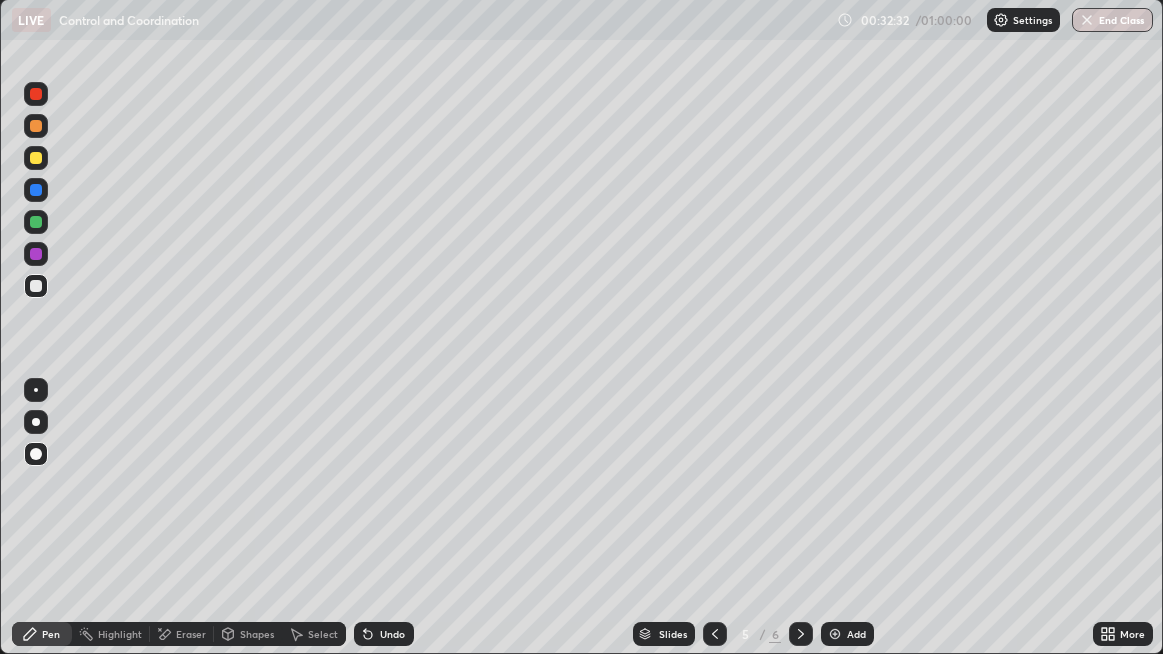 click at bounding box center (36, 158) 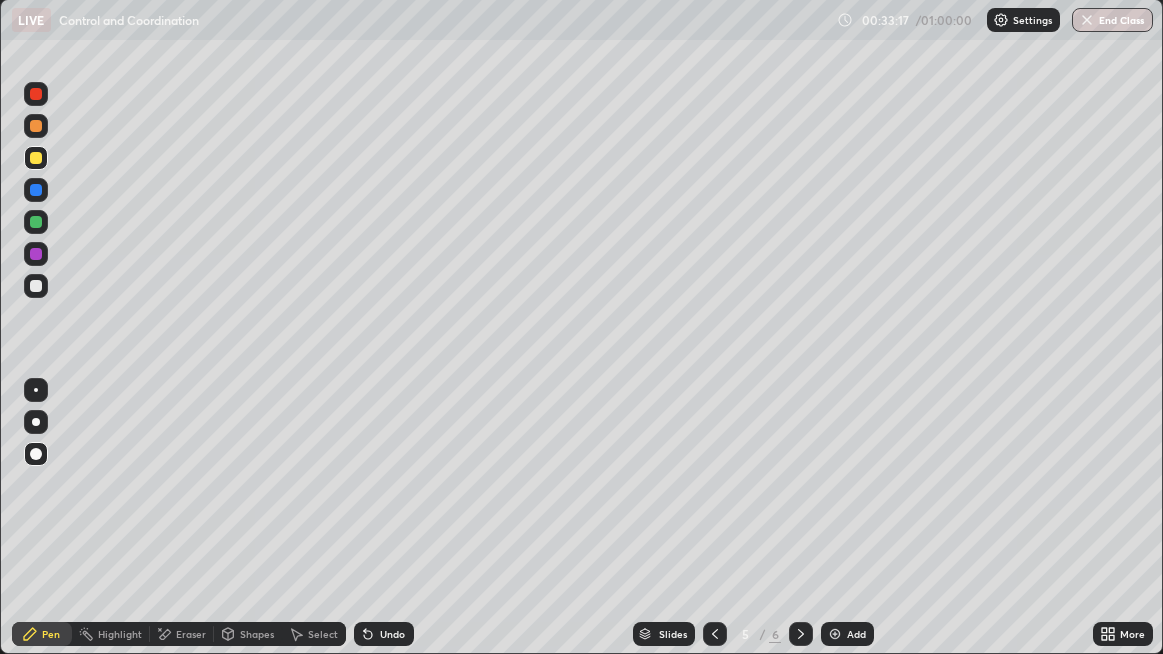 click at bounding box center [36, 286] 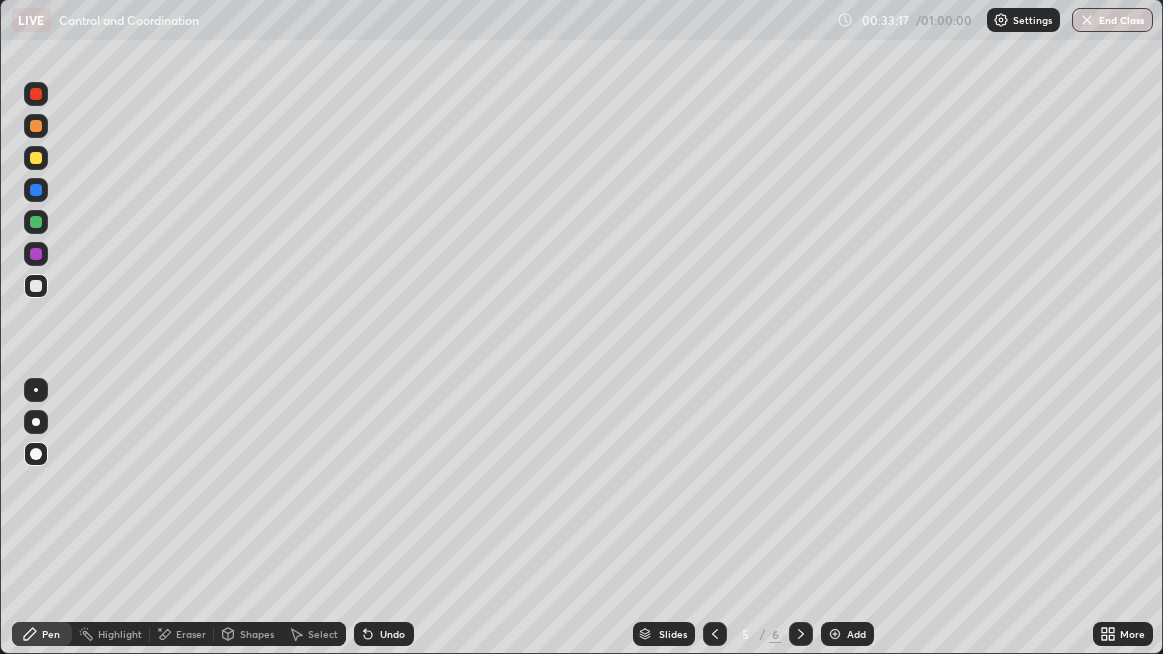 click at bounding box center (36, 390) 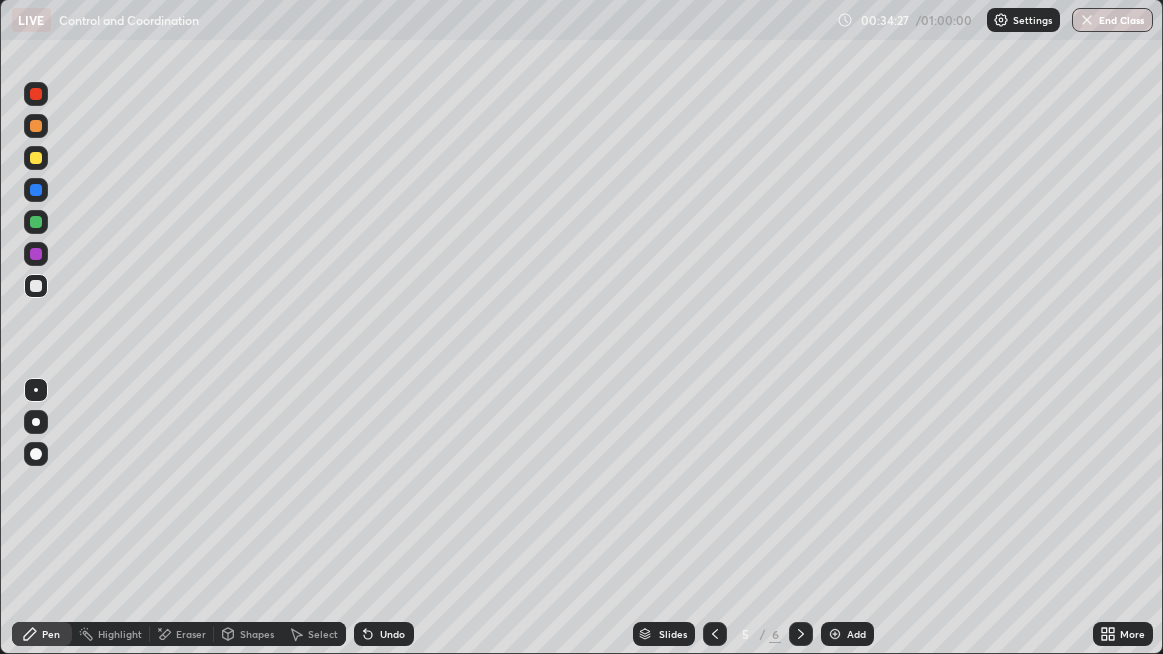 click on "Add" at bounding box center [847, 634] 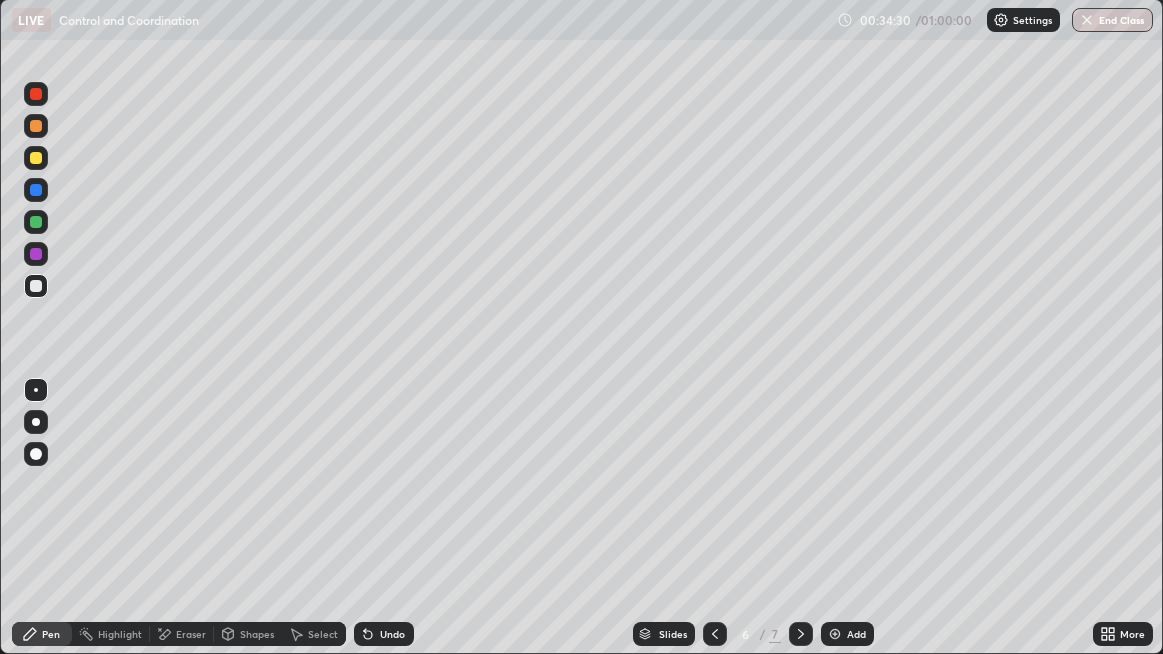 click at bounding box center [36, 286] 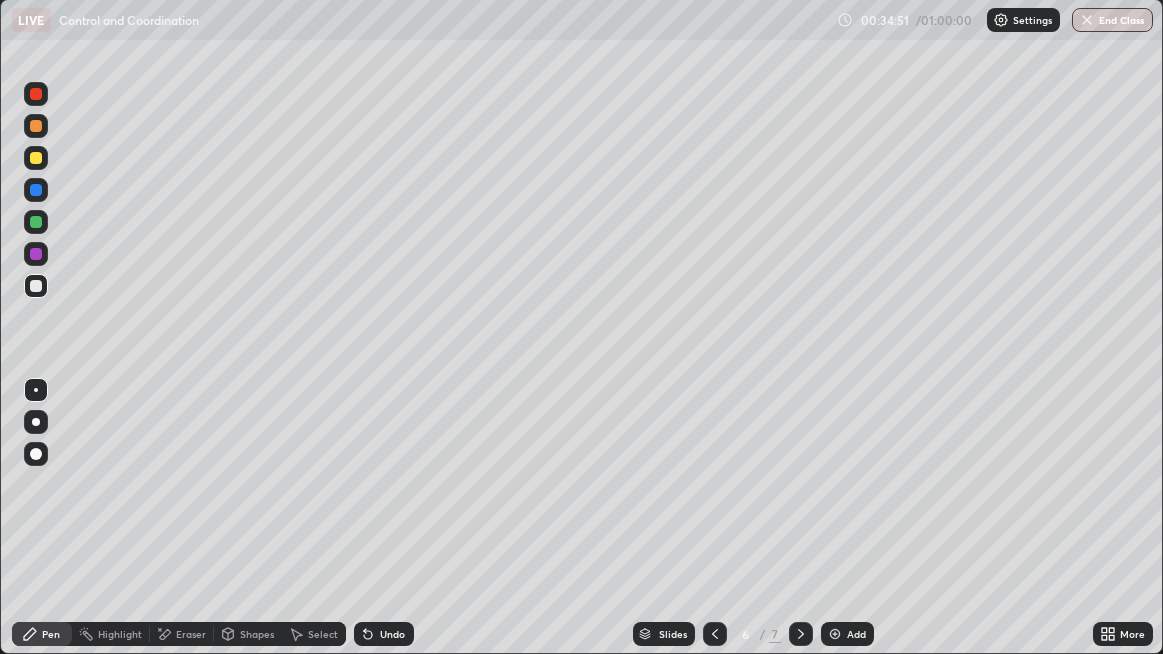 click on "Undo" at bounding box center [384, 634] 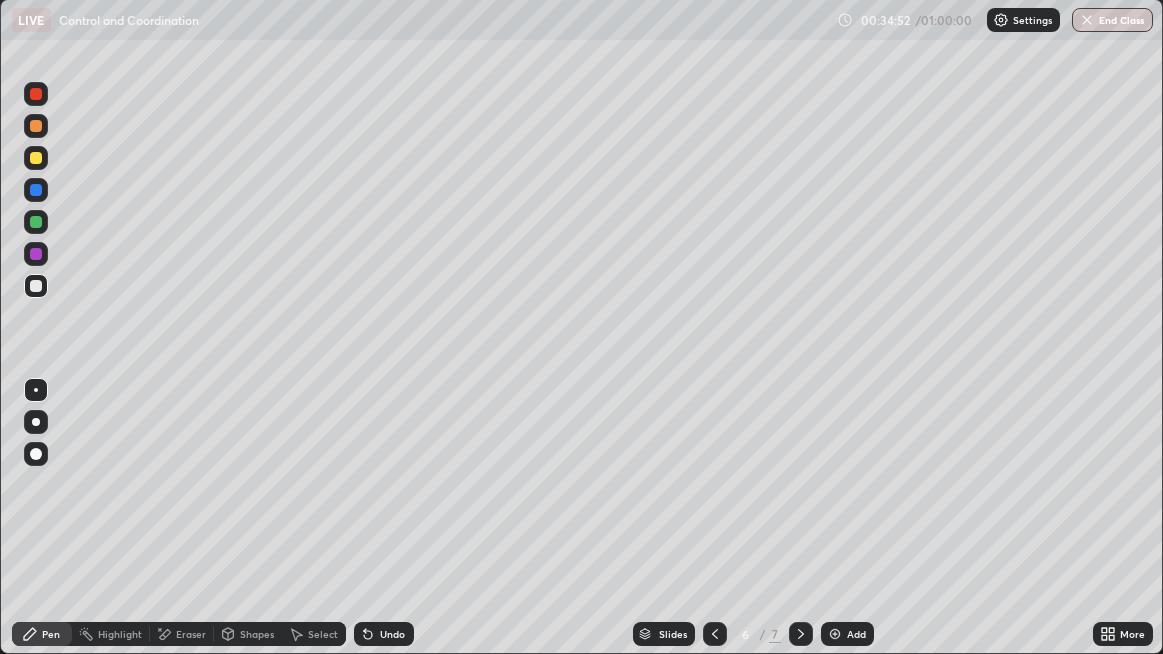 click on "Undo" at bounding box center (392, 634) 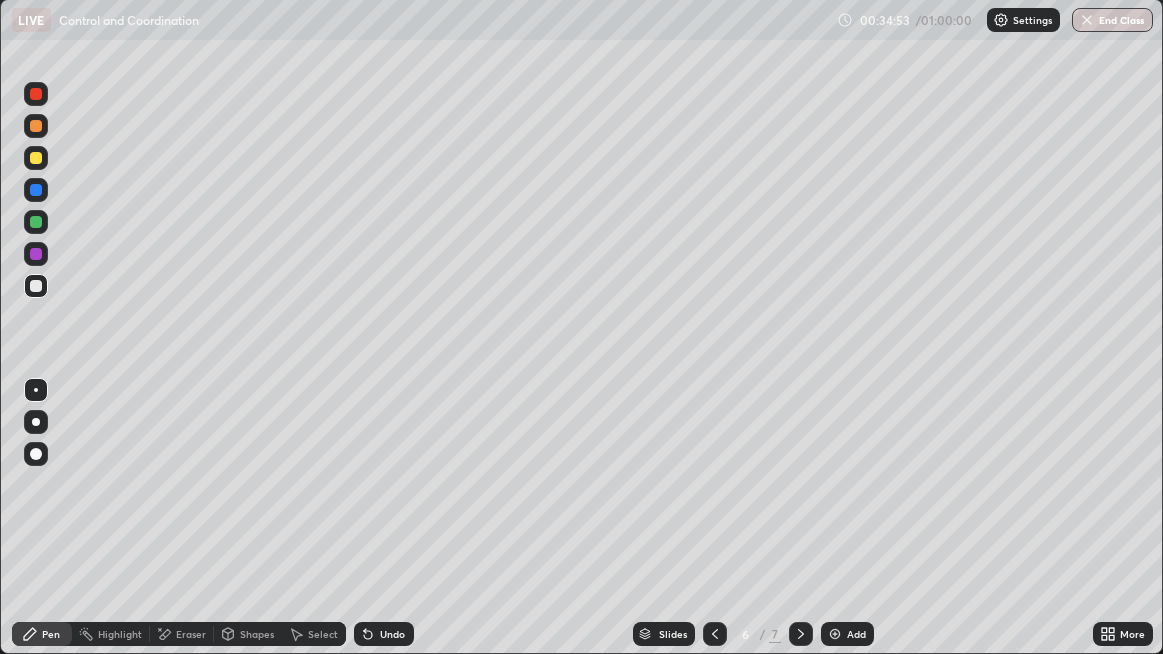 click on "Undo" at bounding box center (392, 634) 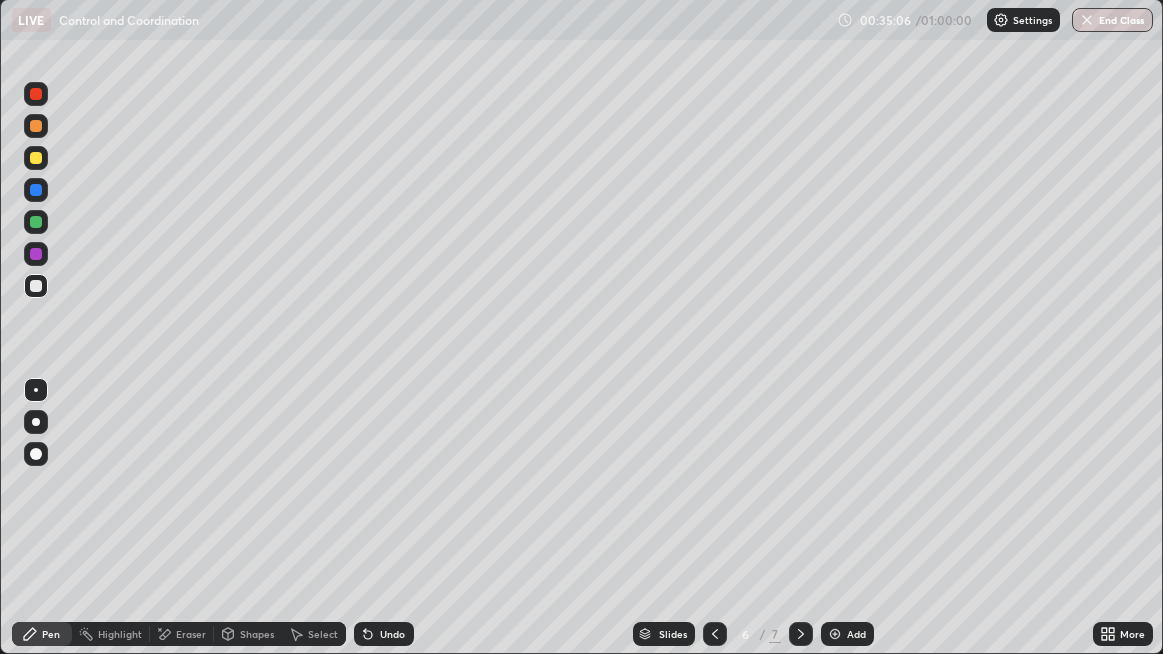 click on "Eraser" at bounding box center (191, 634) 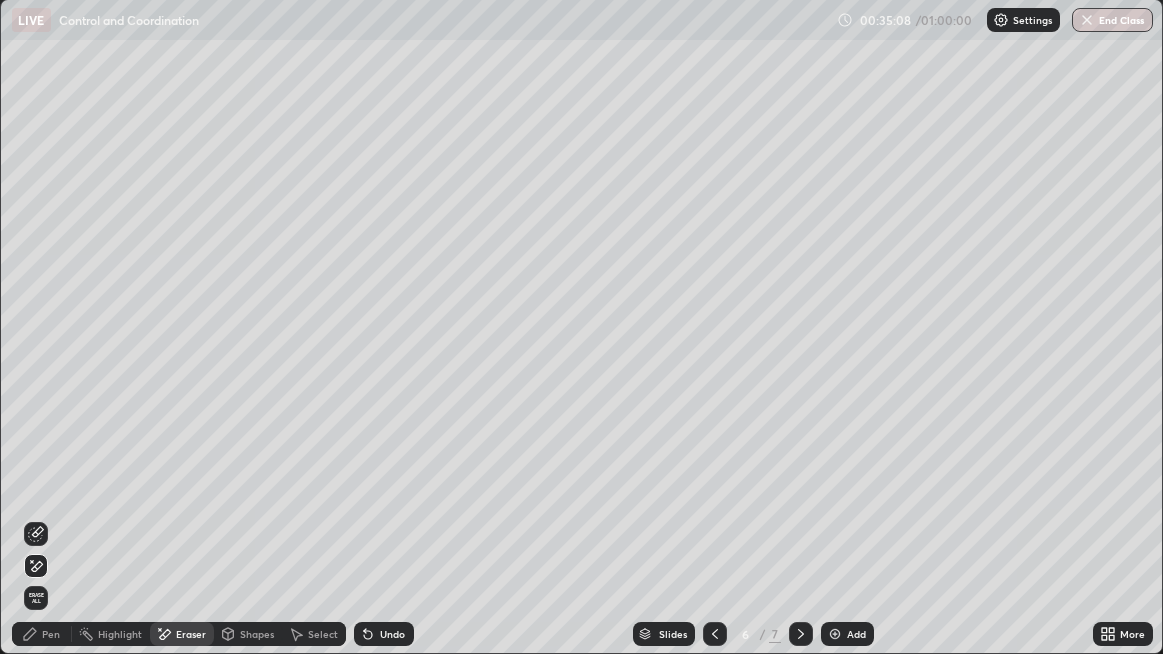 click on "Pen" at bounding box center (51, 634) 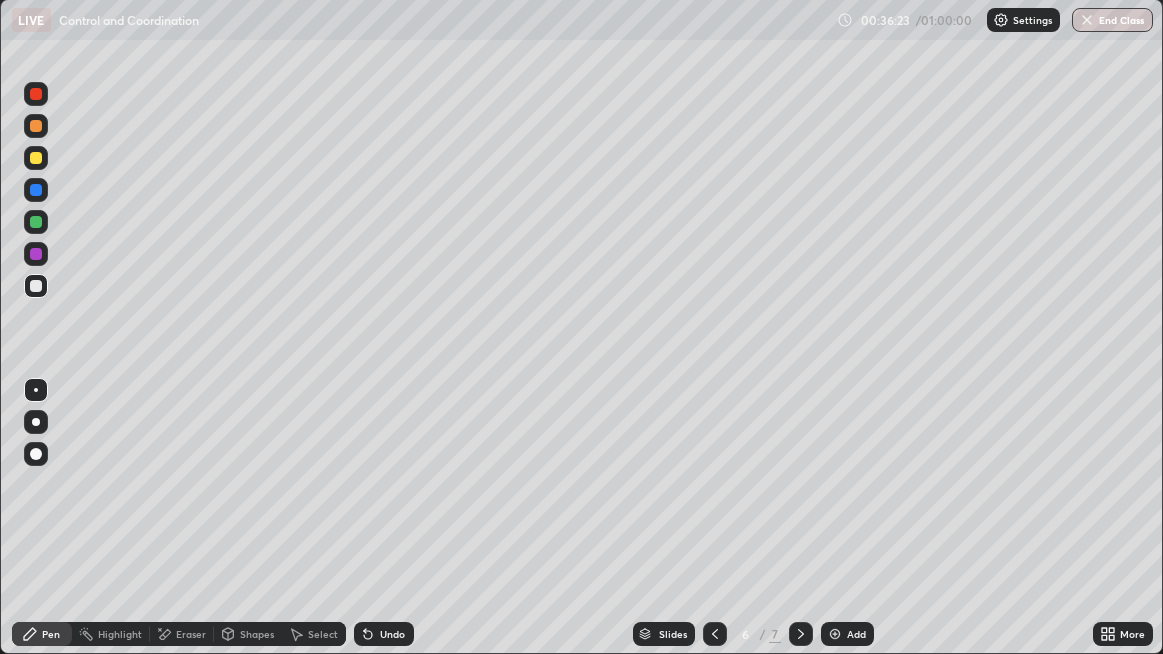 click at bounding box center (36, 158) 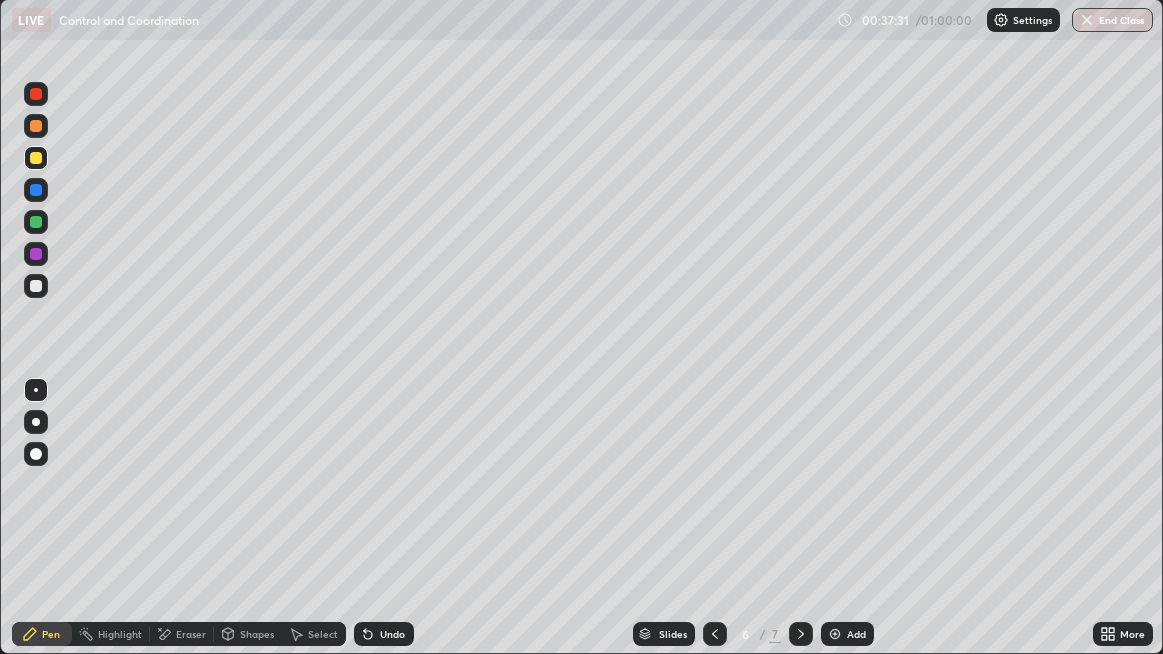 click at bounding box center [36, 158] 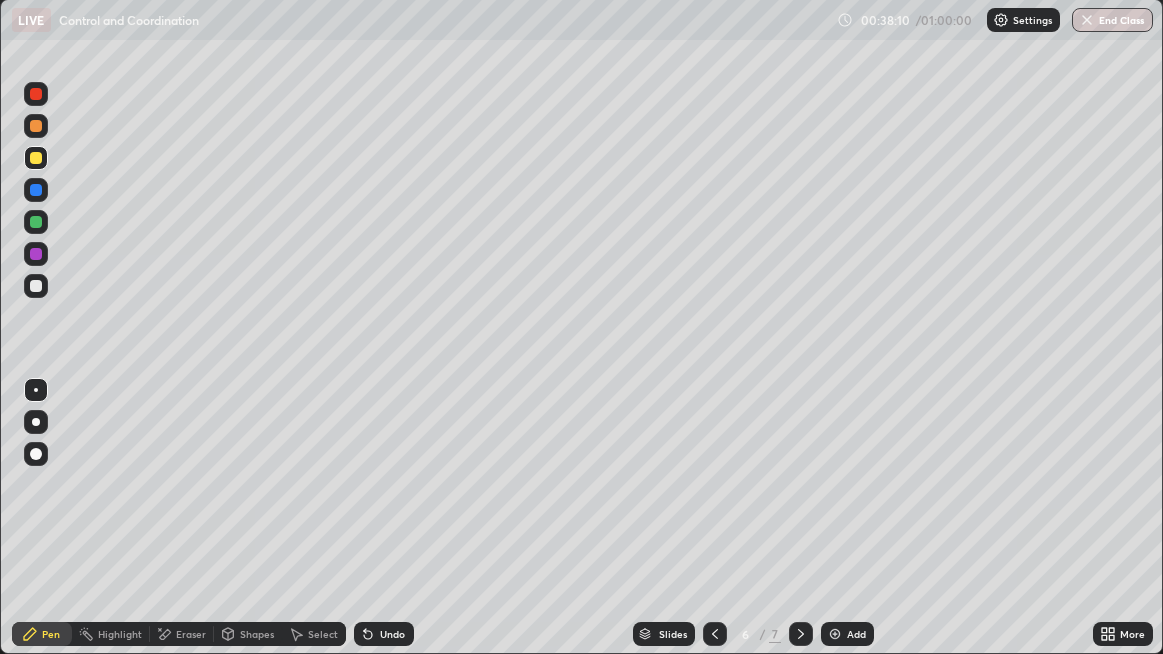 click at bounding box center [36, 286] 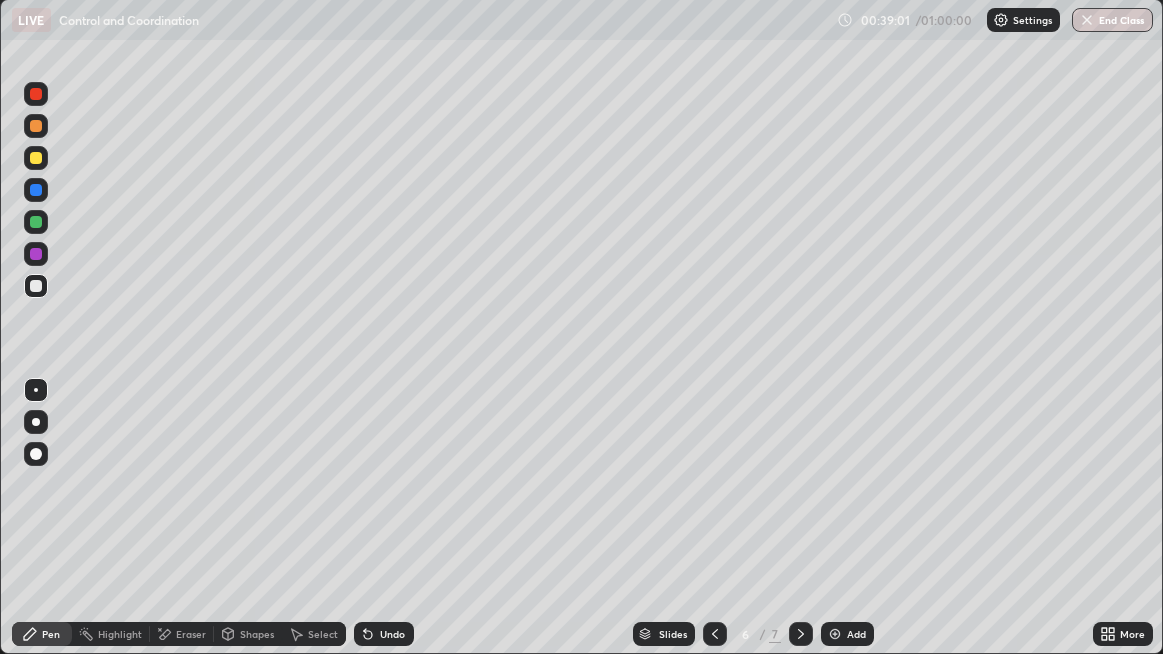 click on "Eraser" at bounding box center (191, 634) 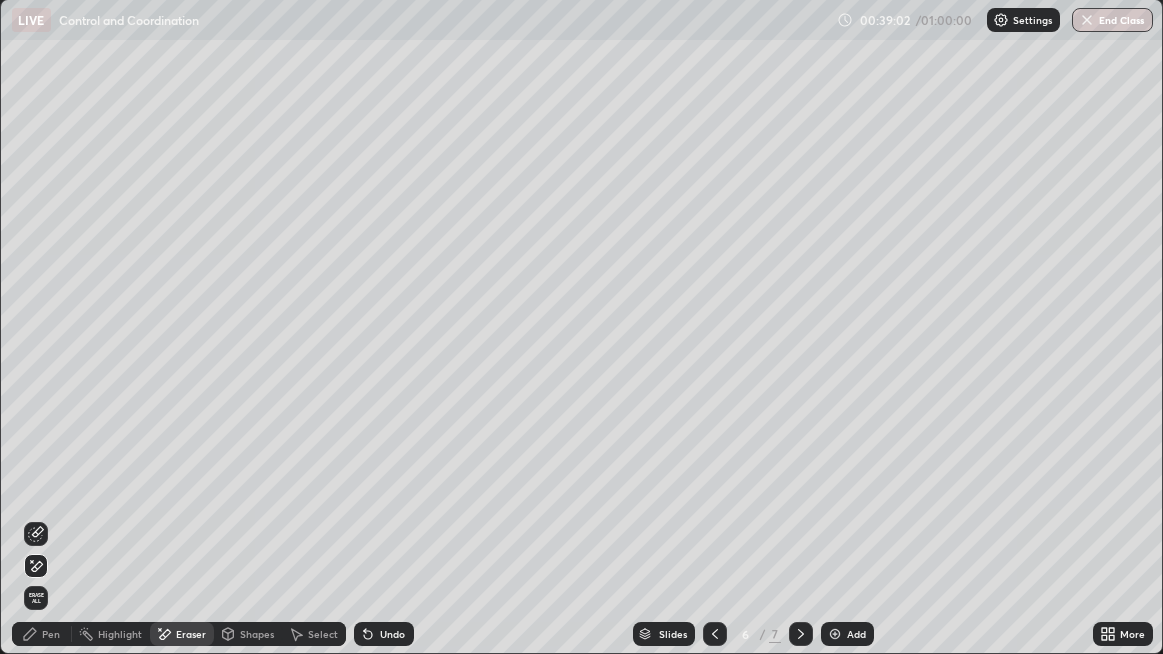 click on "Pen" at bounding box center (42, 634) 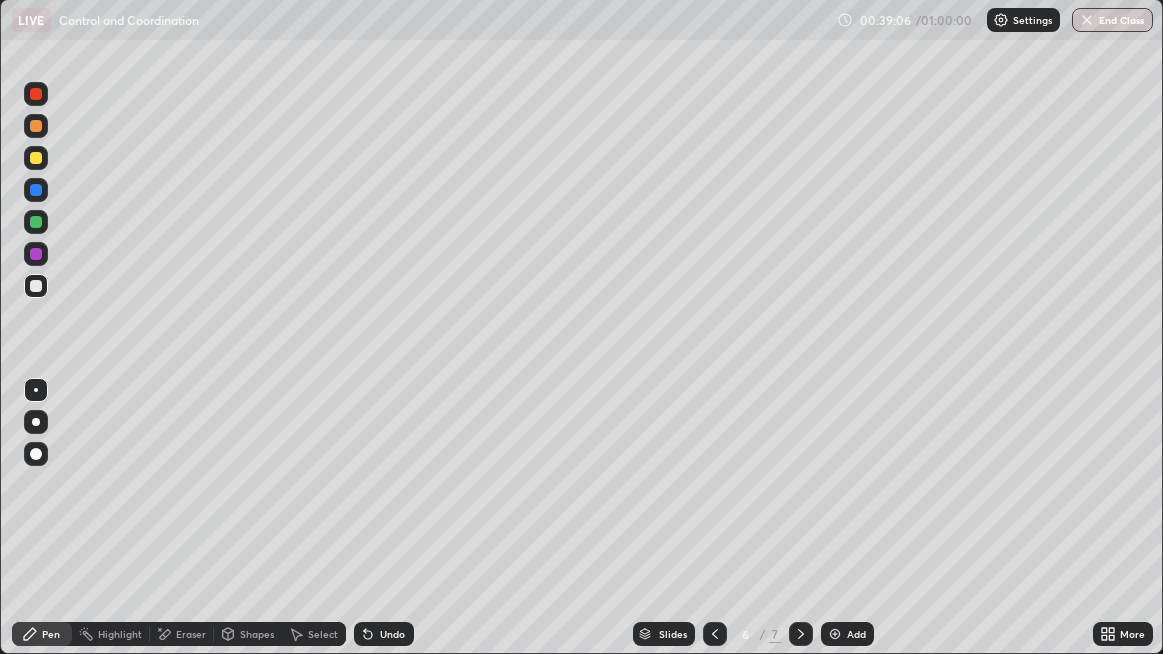 click at bounding box center [36, 254] 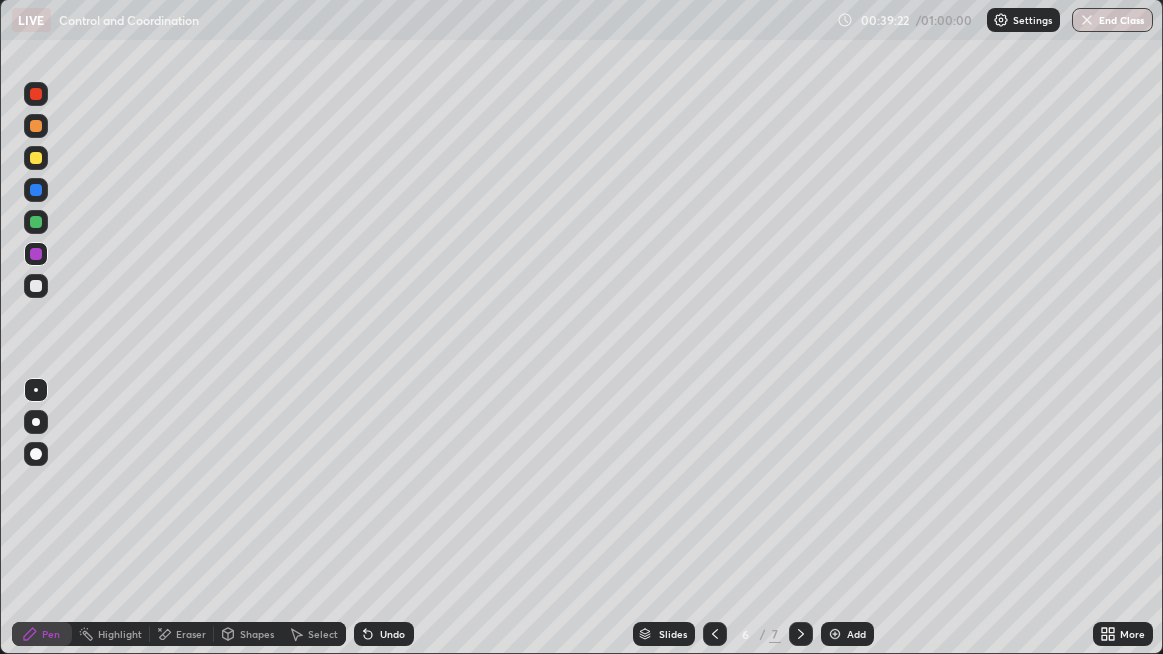 click on "Undo" at bounding box center [384, 634] 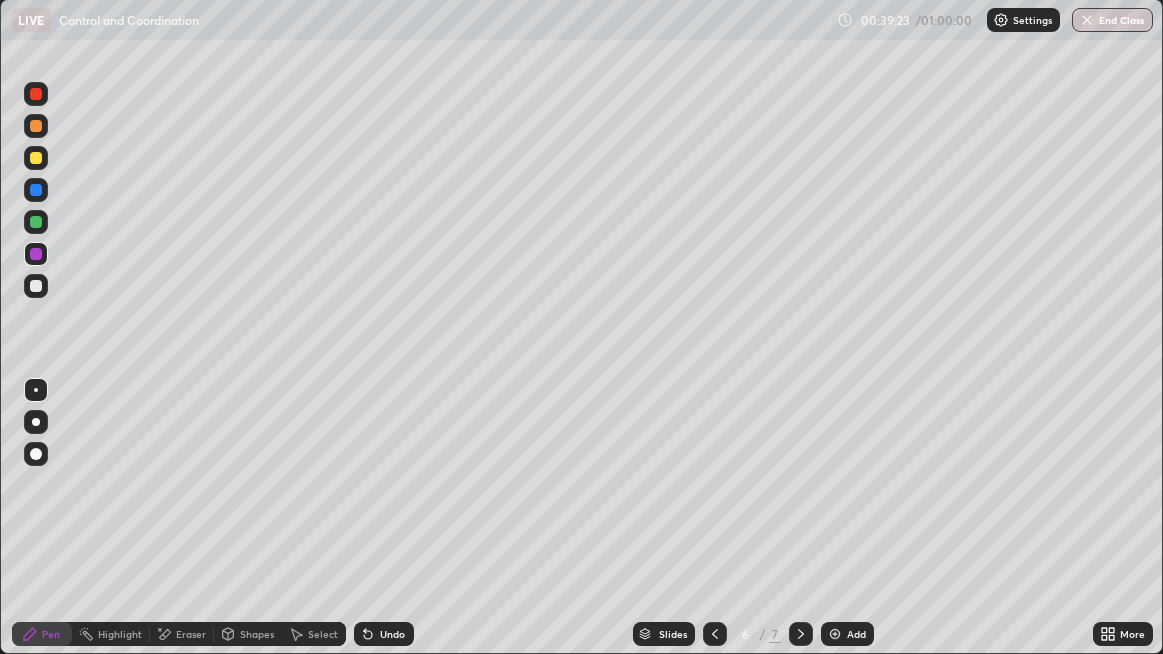 click on "Undo" at bounding box center [384, 634] 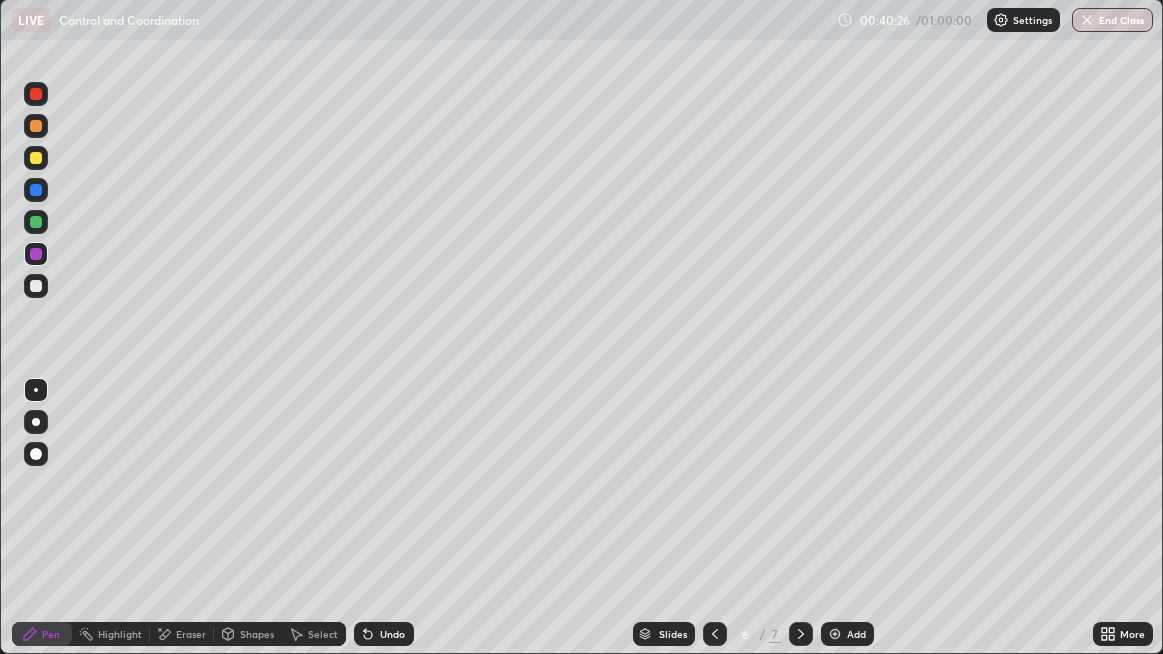 click at bounding box center (36, 286) 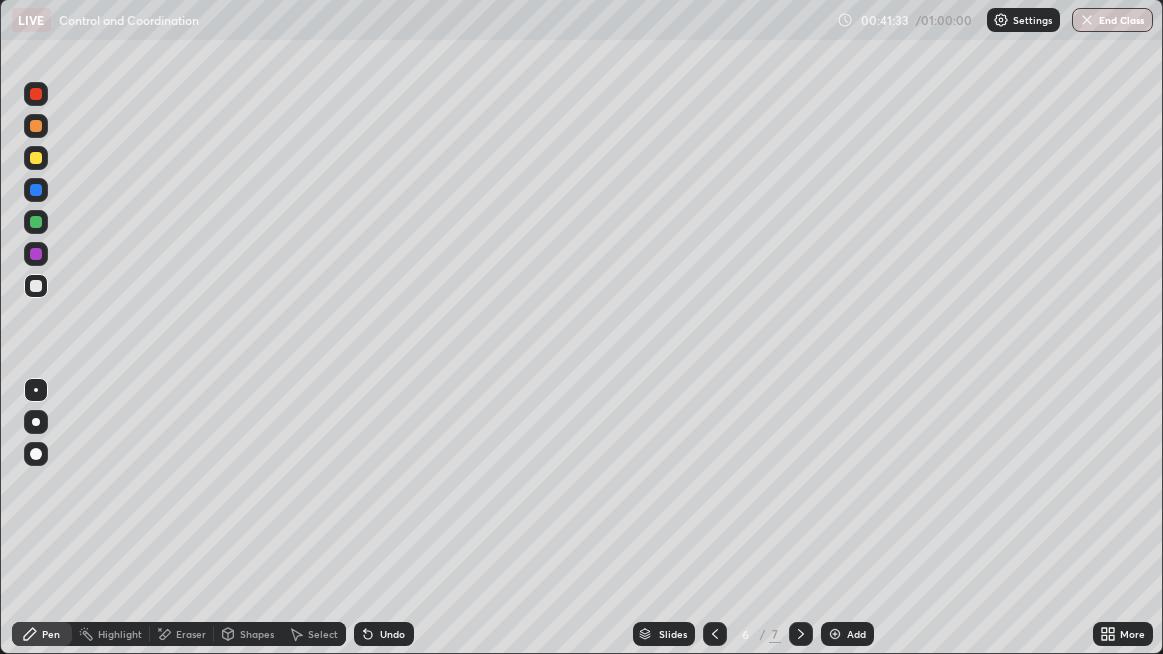 click at bounding box center [835, 634] 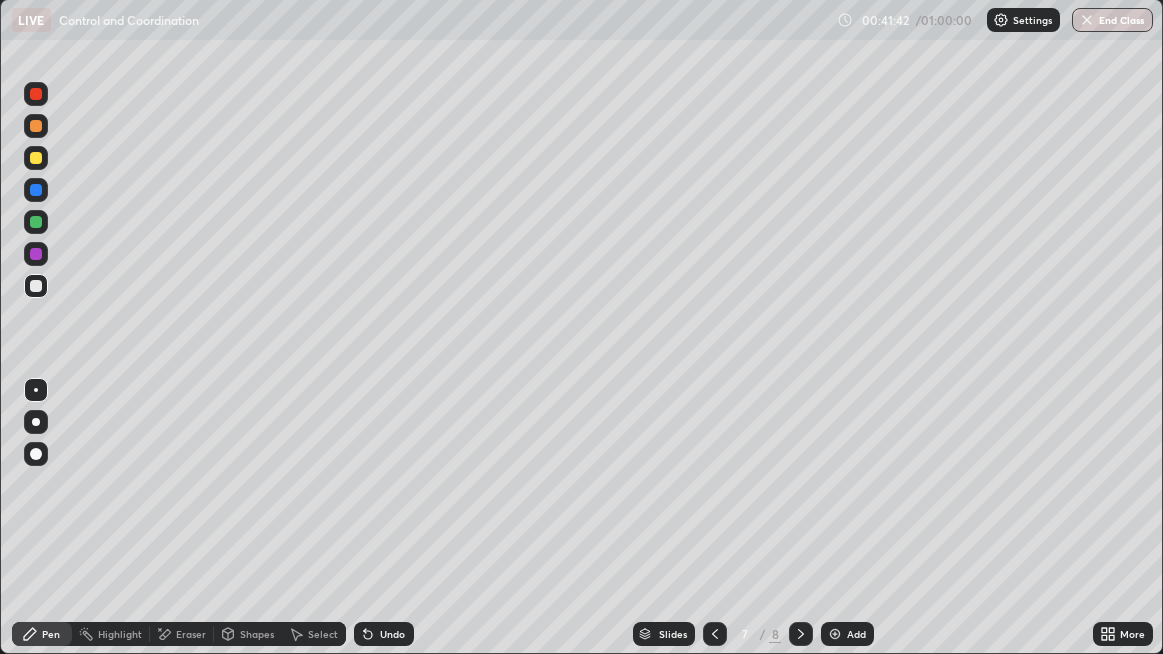 click at bounding box center [36, 158] 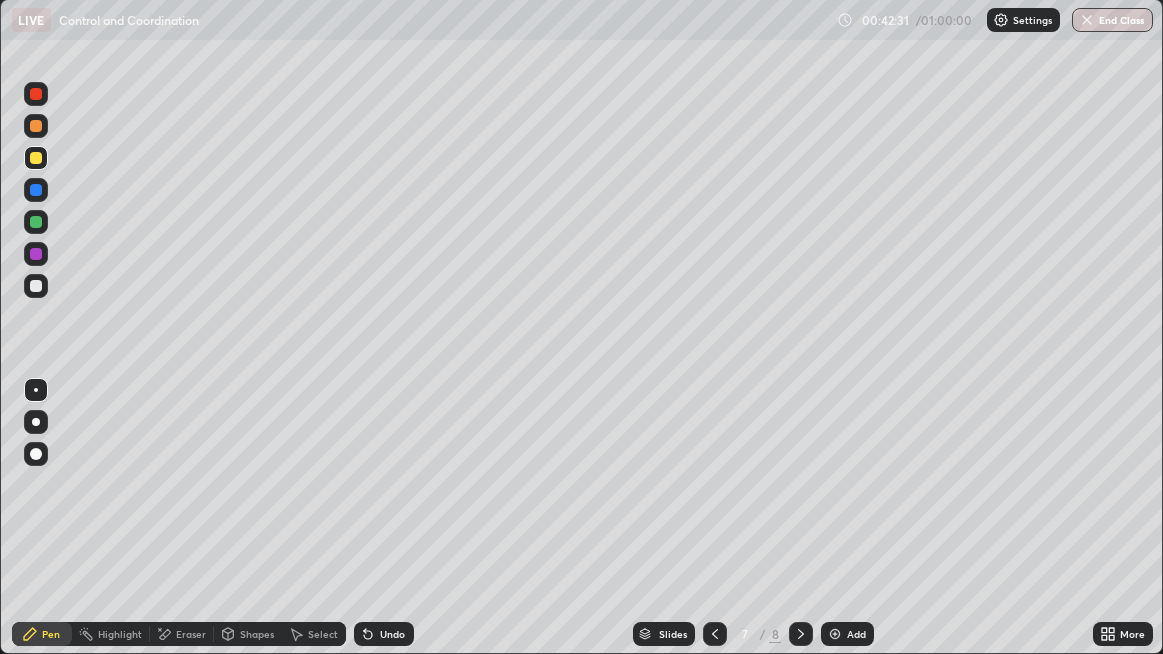 click 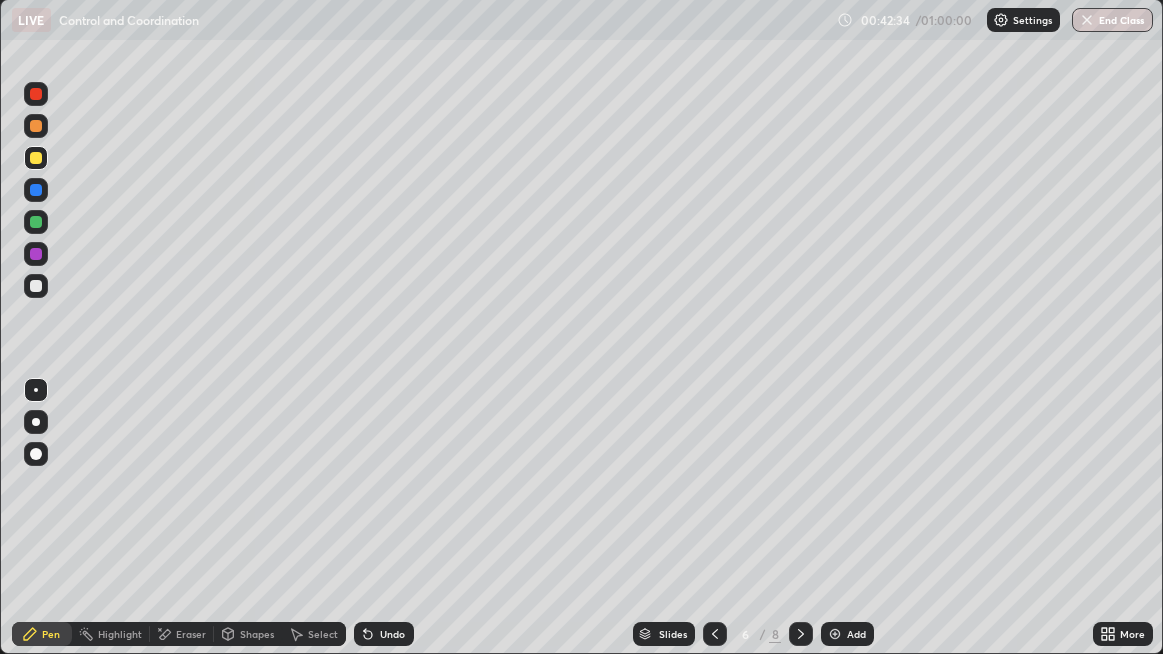 click on "Eraser" at bounding box center [182, 634] 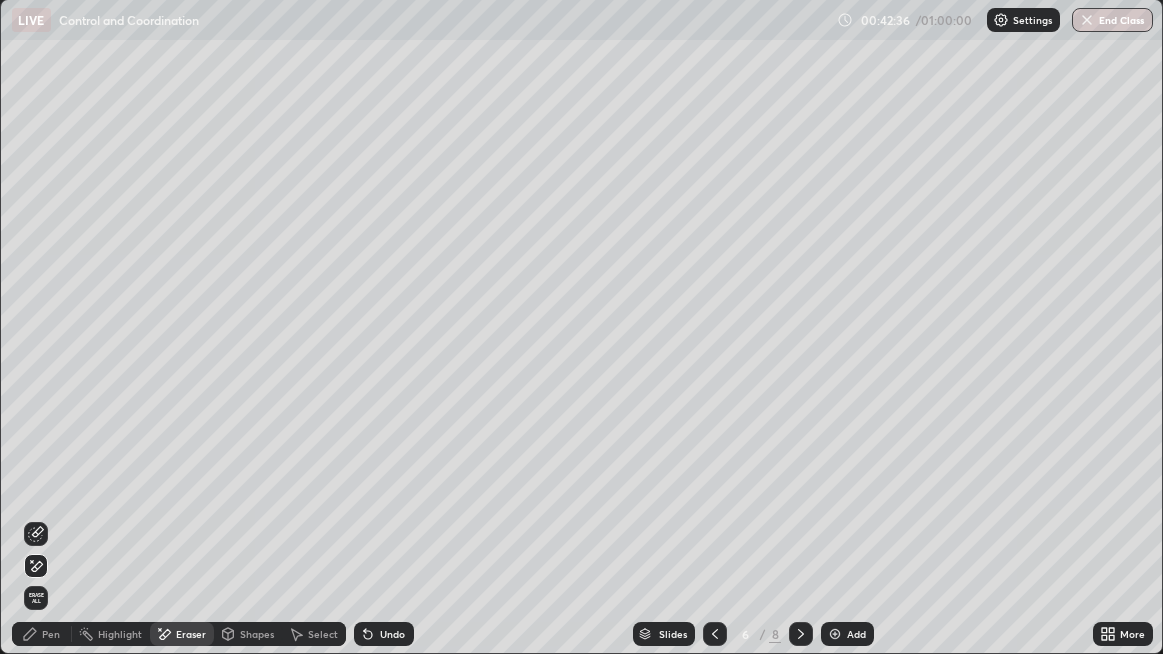 click on "Pen" at bounding box center (51, 634) 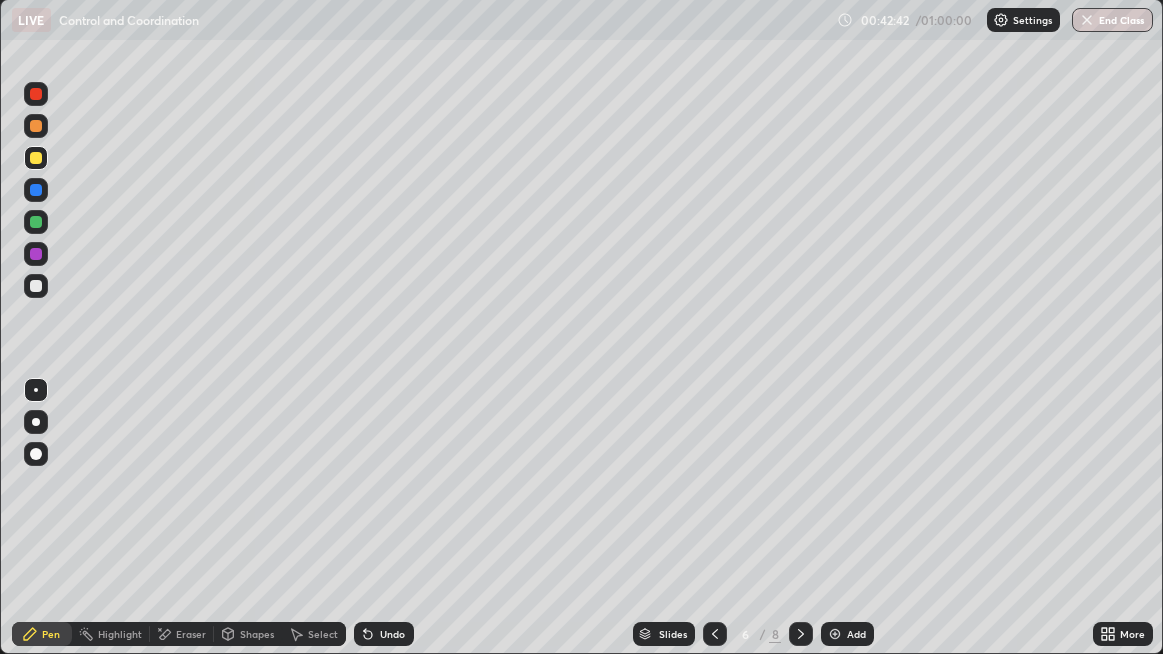 click at bounding box center (36, 158) 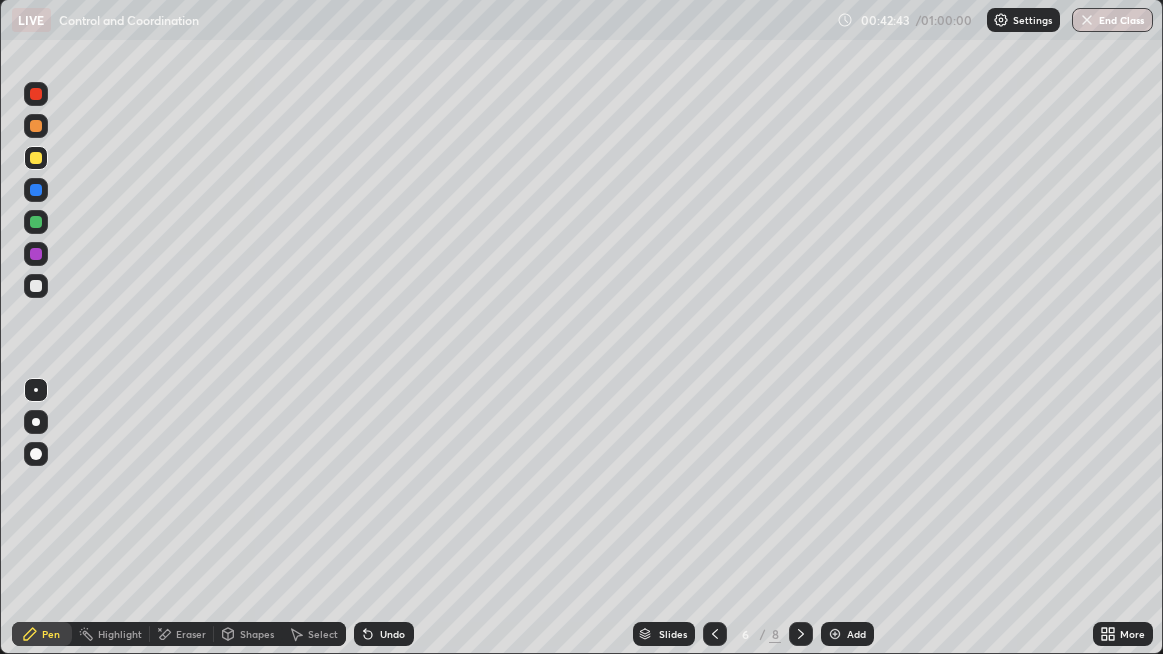 click at bounding box center [36, 94] 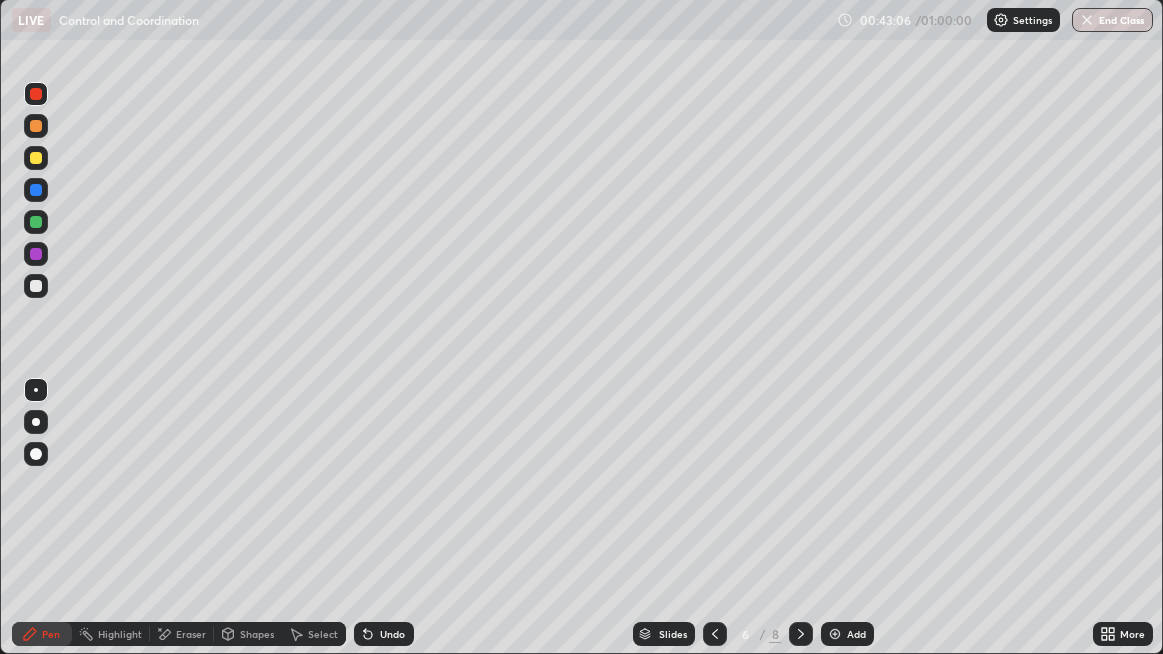 click at bounding box center (36, 94) 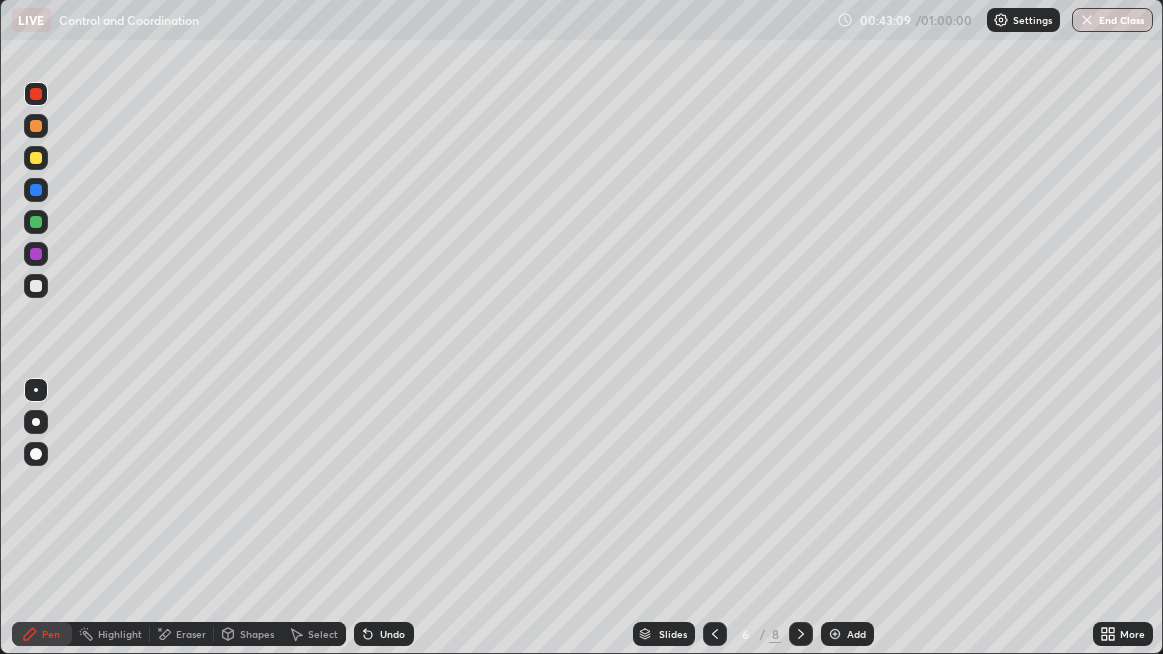 click on "Undo" at bounding box center (384, 634) 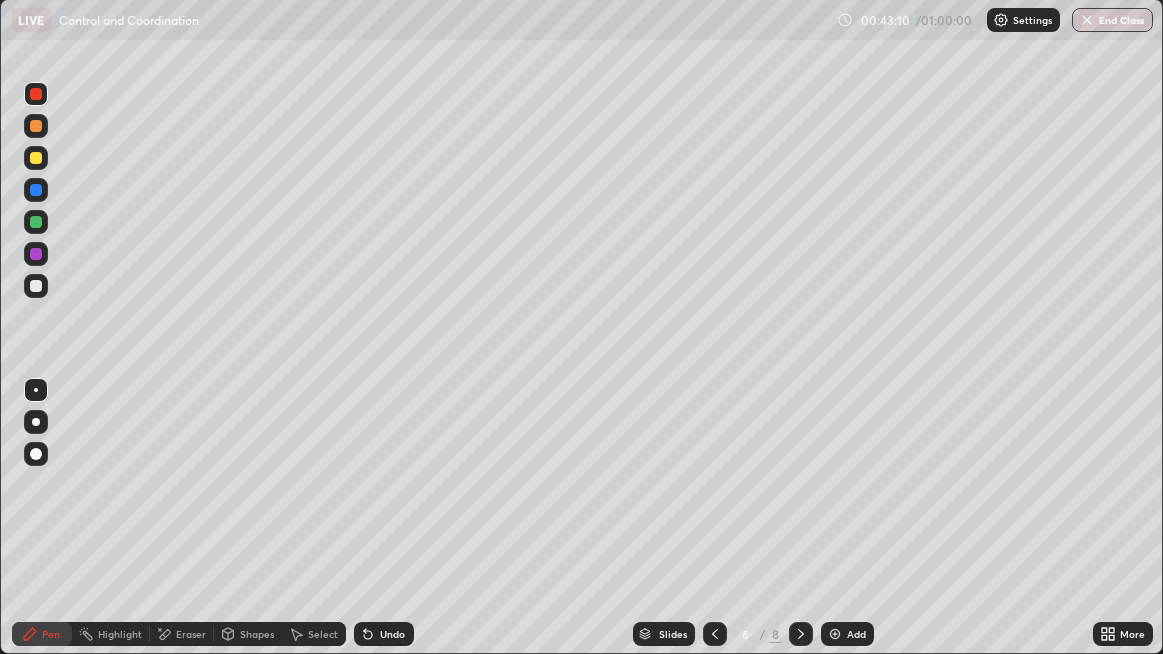 click on "Undo" at bounding box center [384, 634] 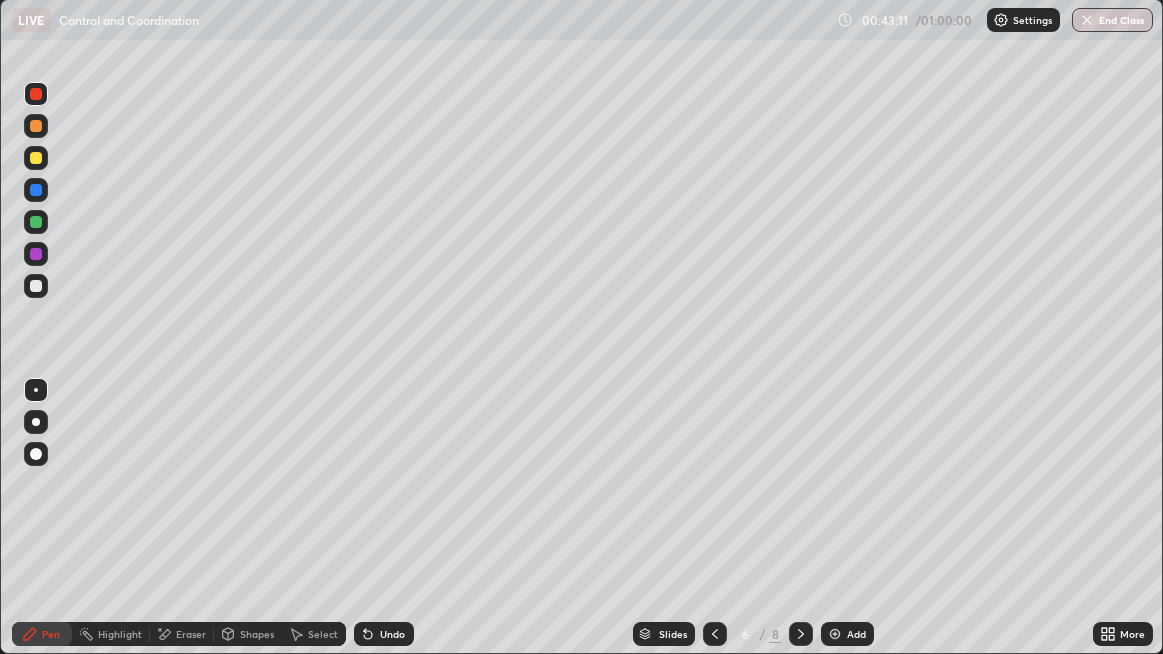 click at bounding box center [36, 286] 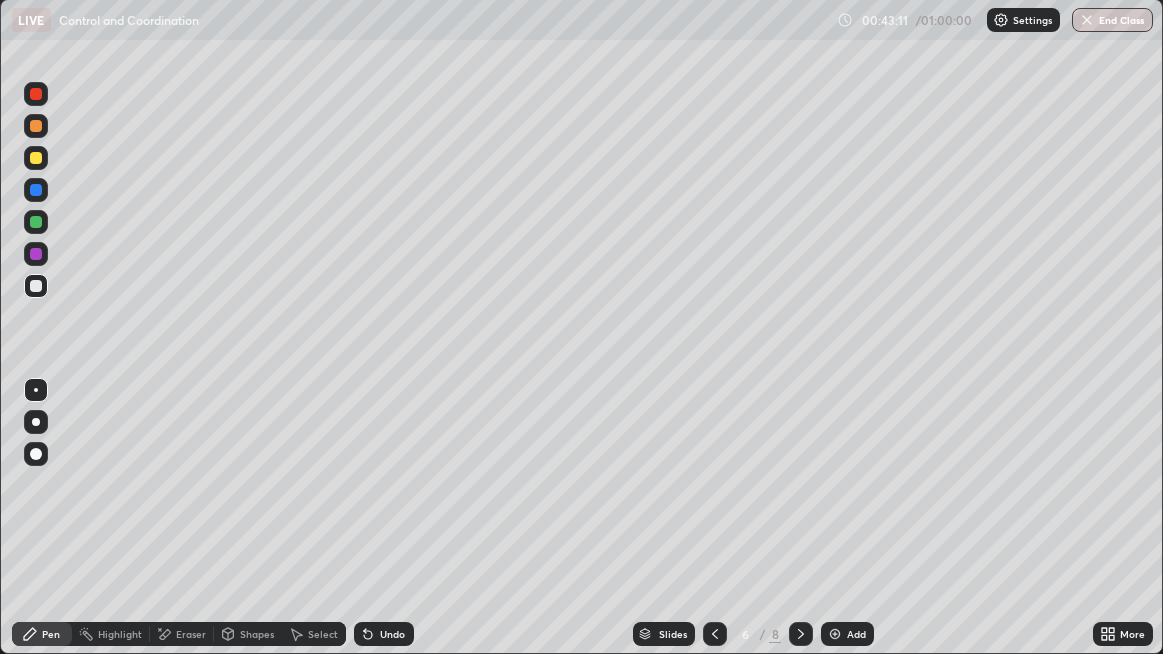 click at bounding box center (36, 190) 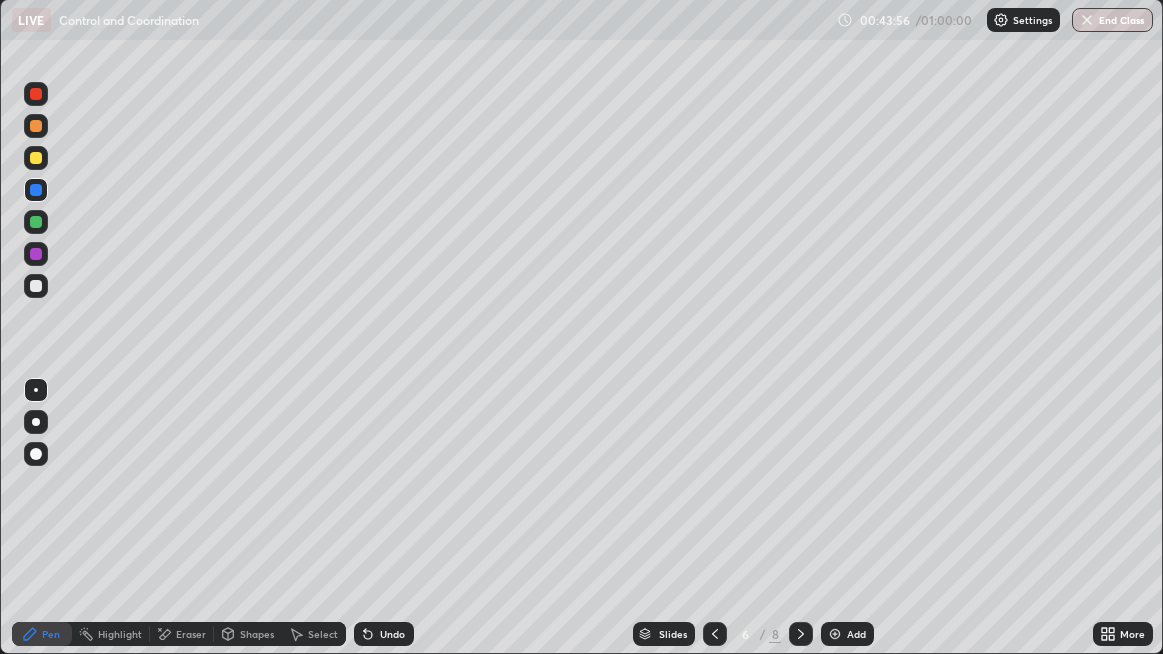 click at bounding box center (36, 158) 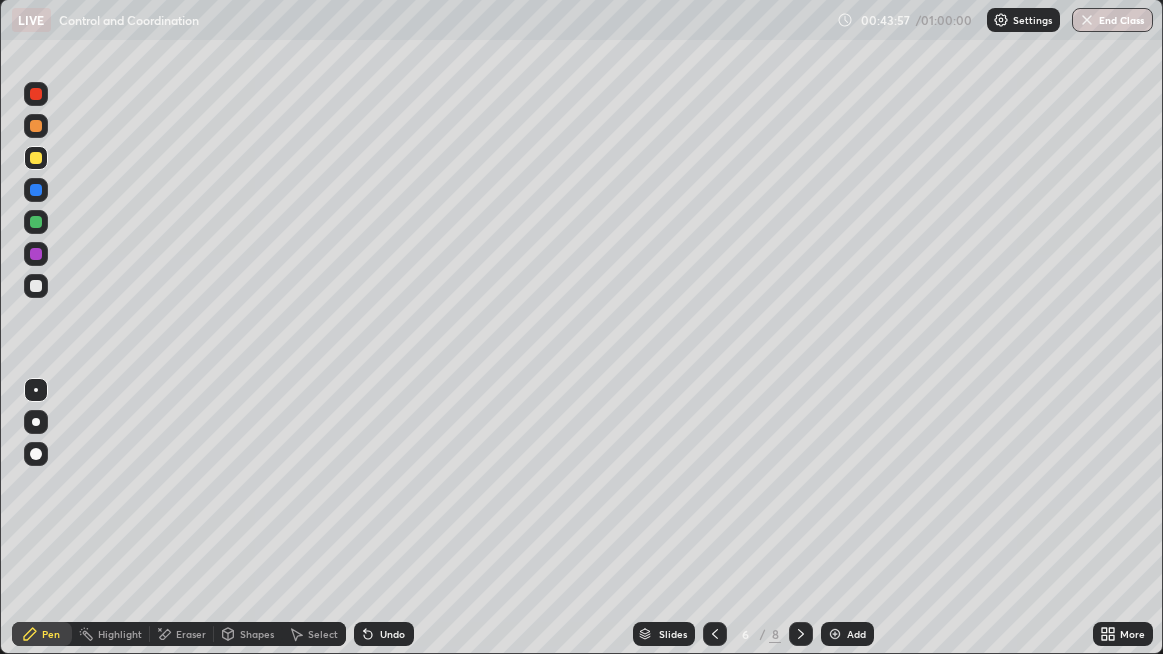 click at bounding box center (36, 254) 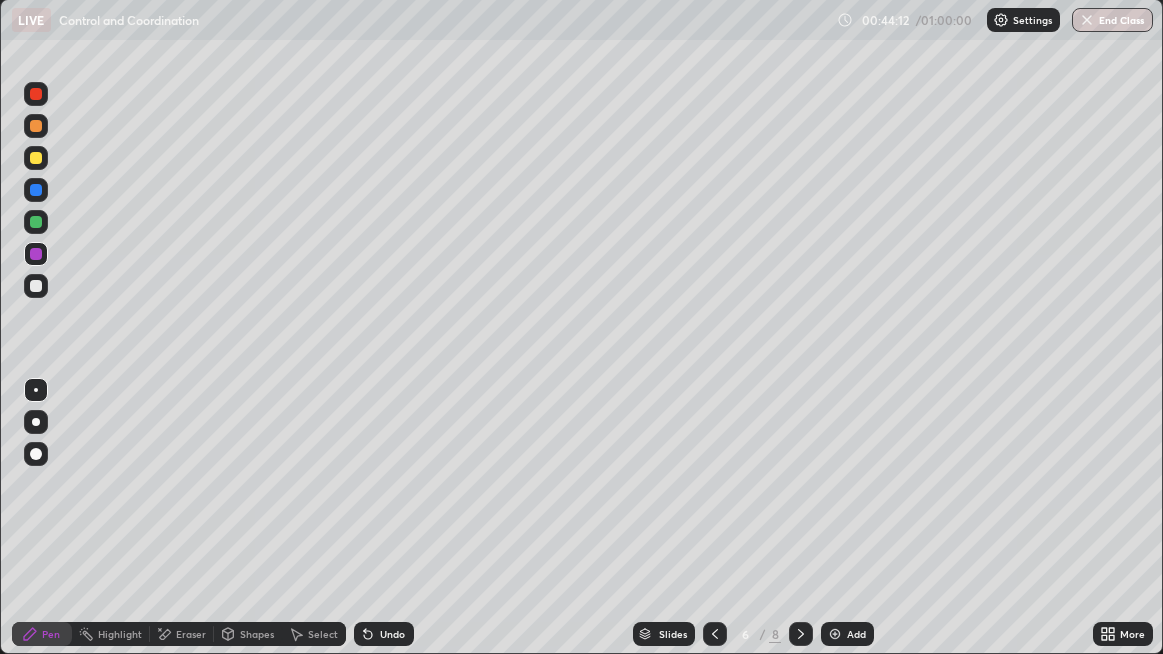 click at bounding box center [36, 254] 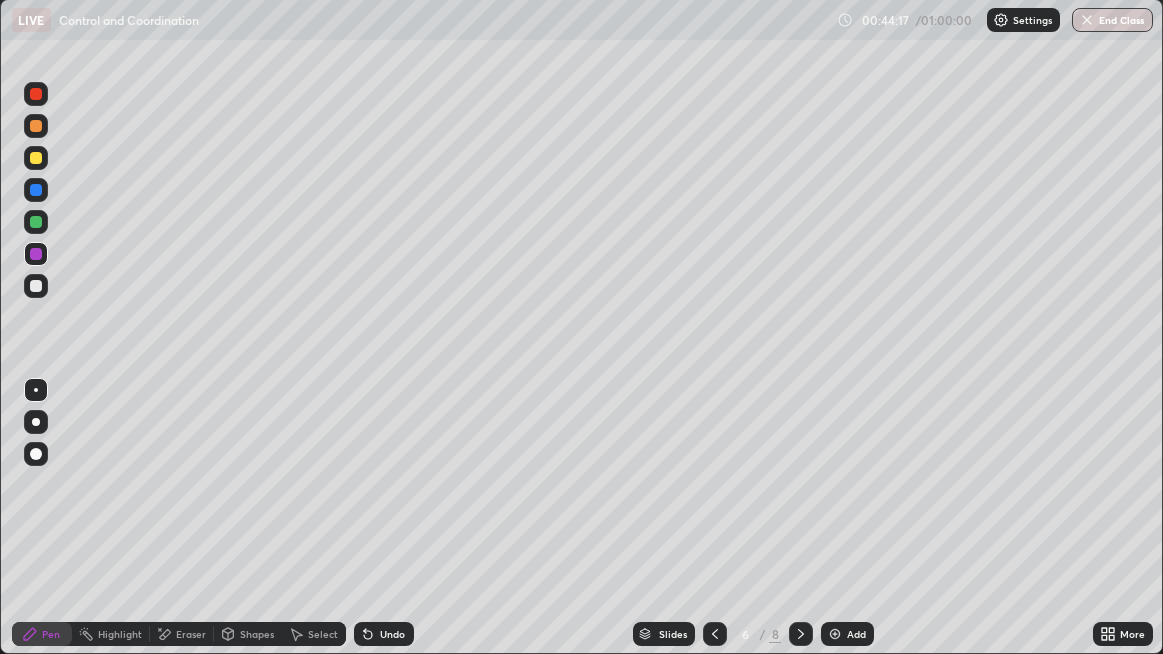 click on "Undo" at bounding box center [392, 634] 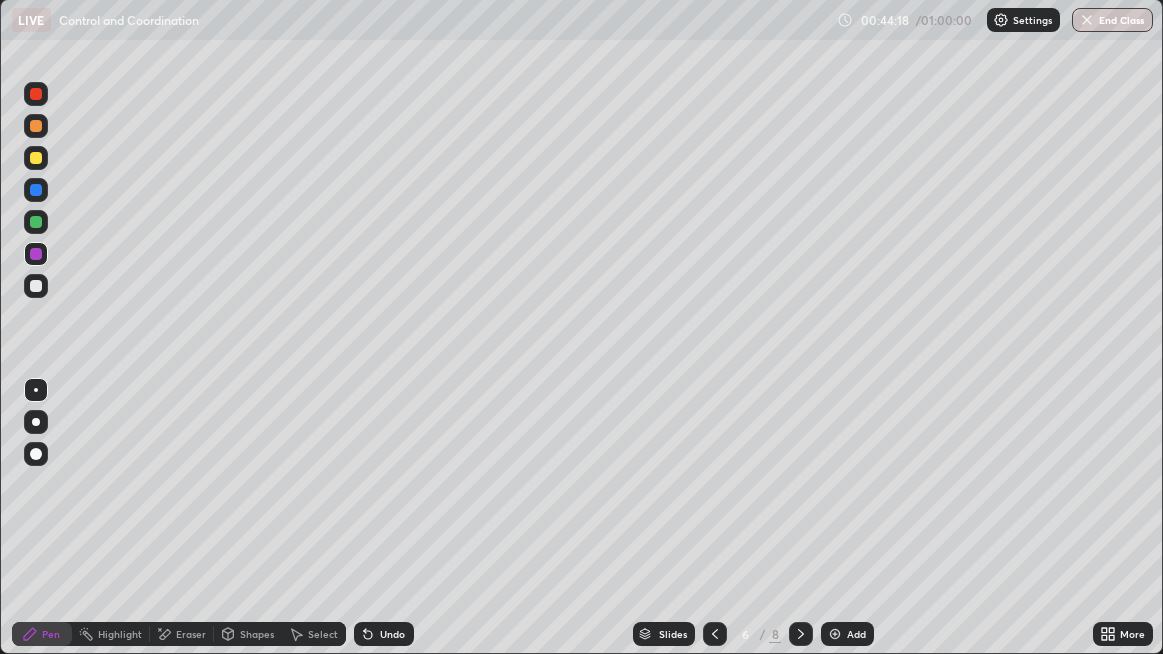 click on "Undo" at bounding box center [392, 634] 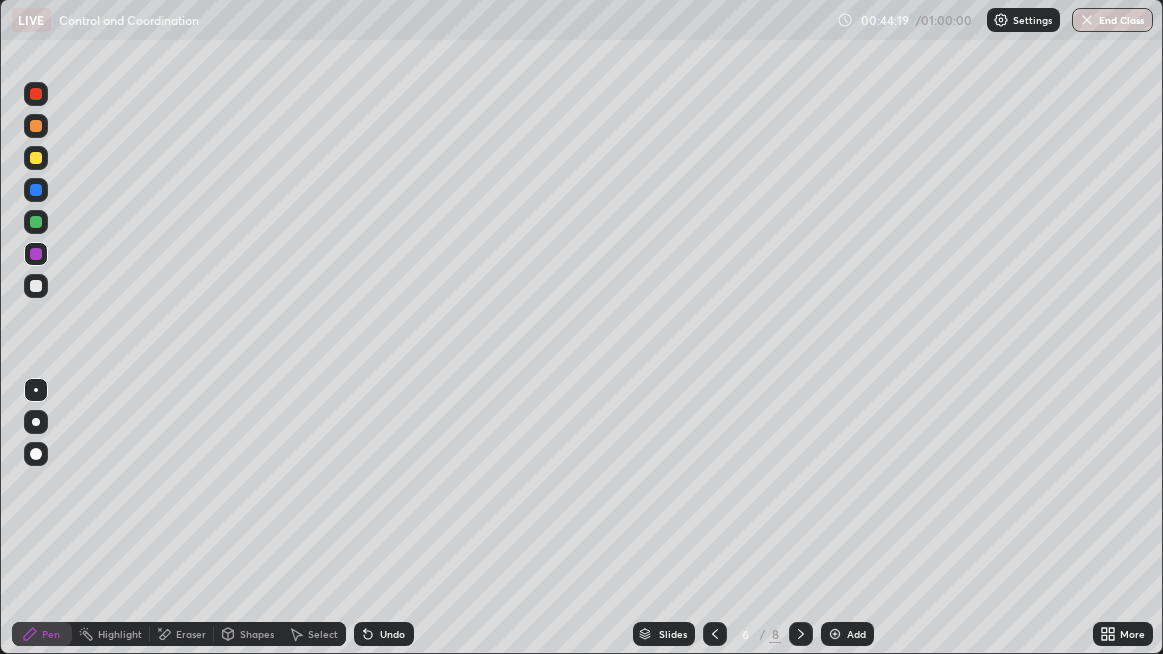 click on "Undo" at bounding box center [384, 634] 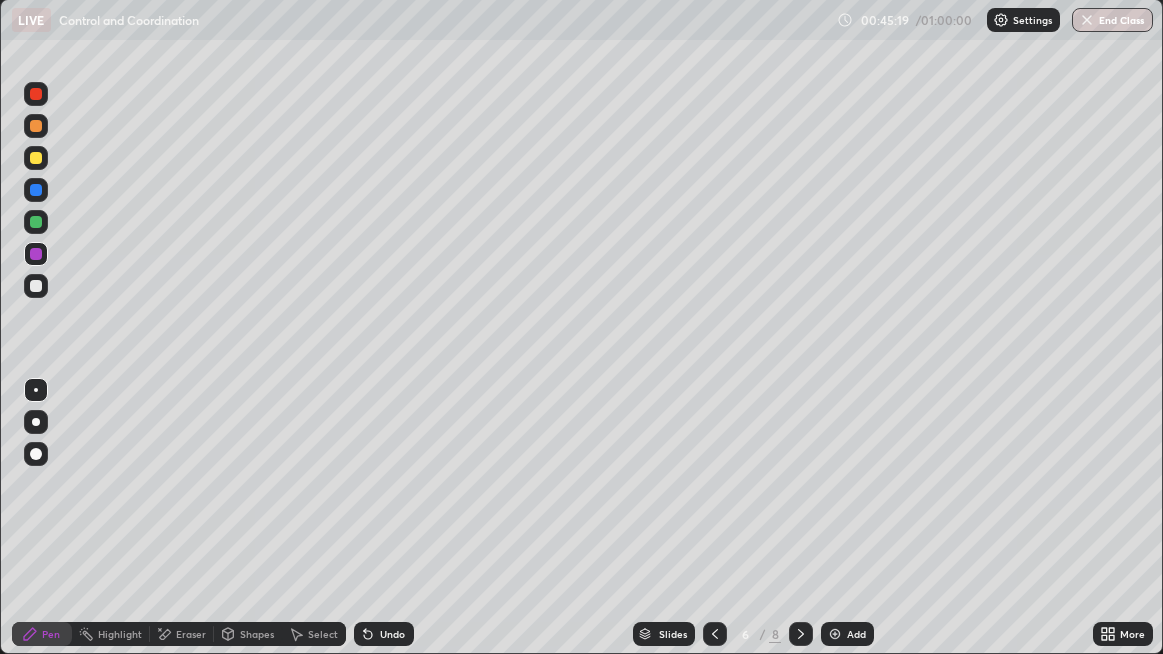 click 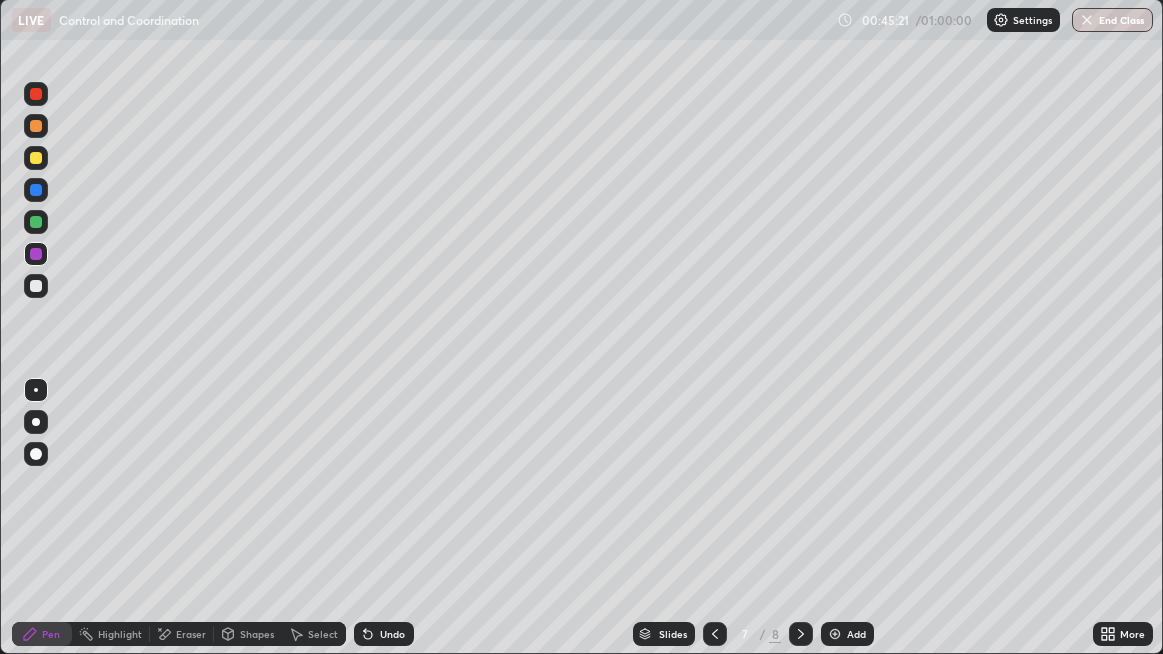 click at bounding box center [36, 254] 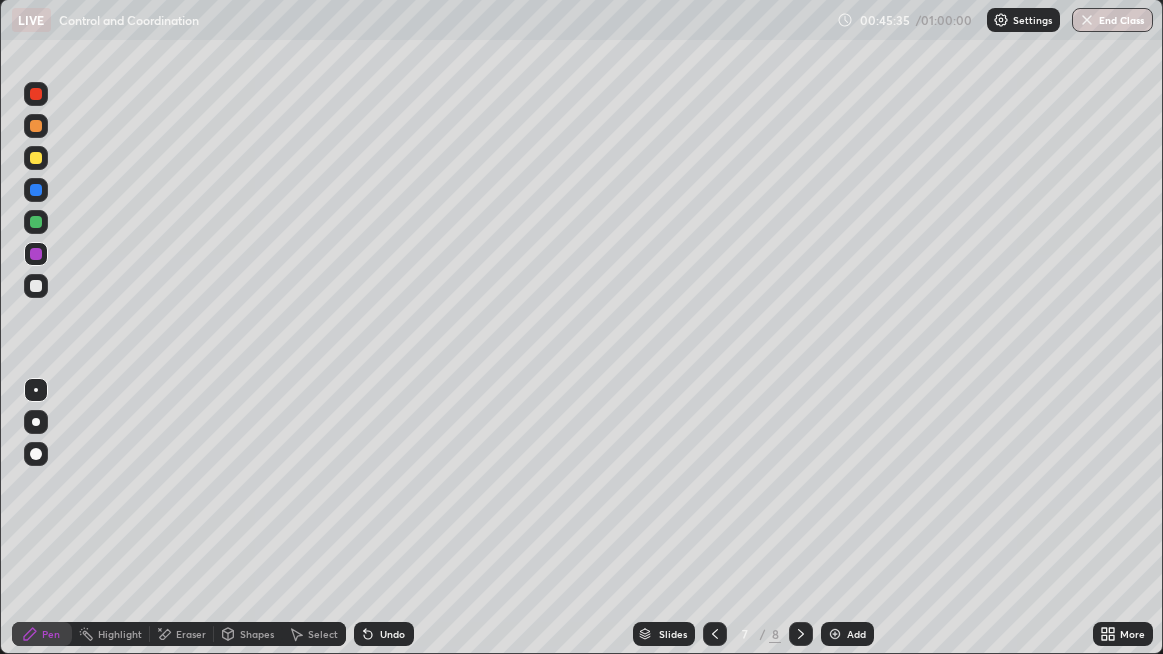 click 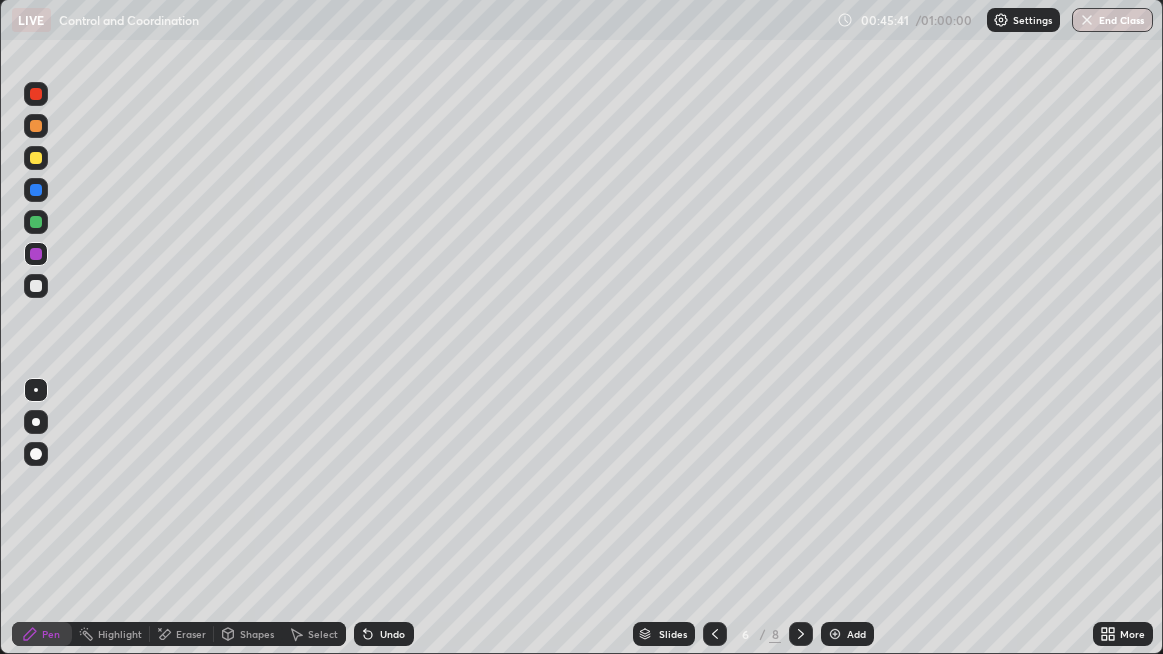 click at bounding box center (36, 286) 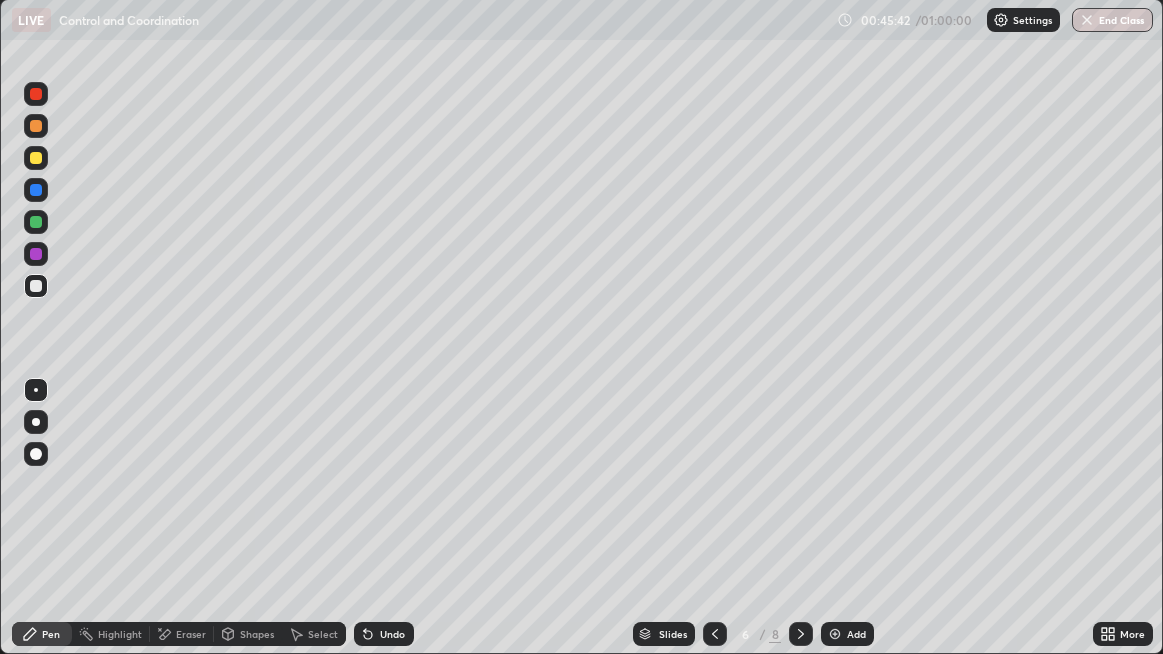 click at bounding box center [36, 158] 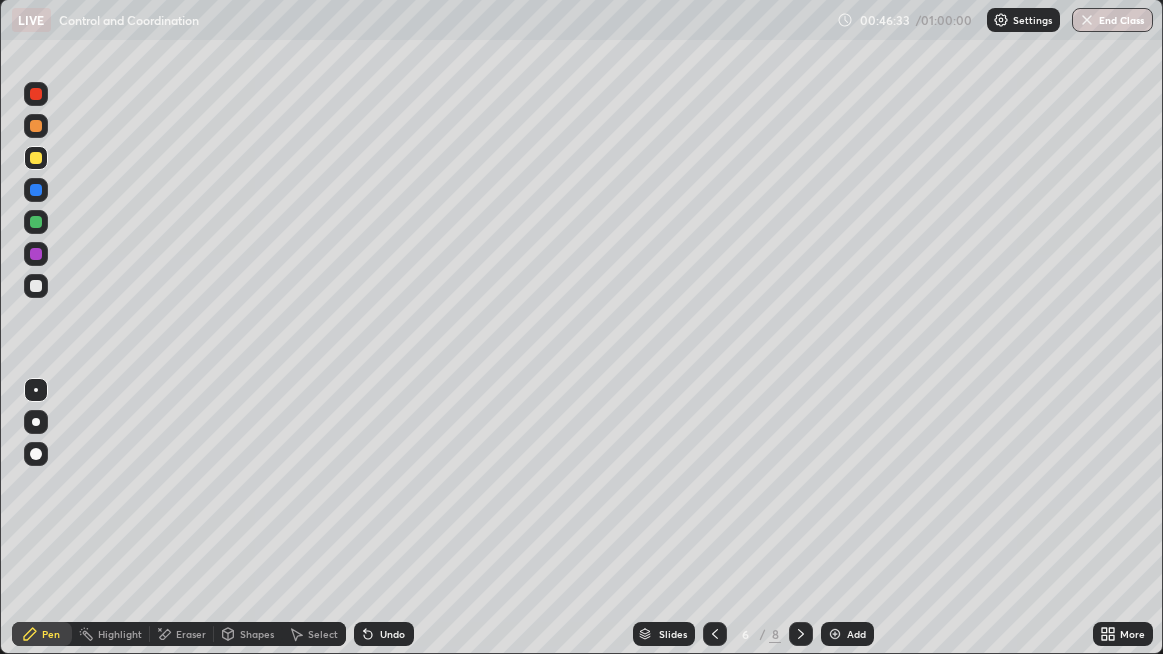 click at bounding box center [36, 222] 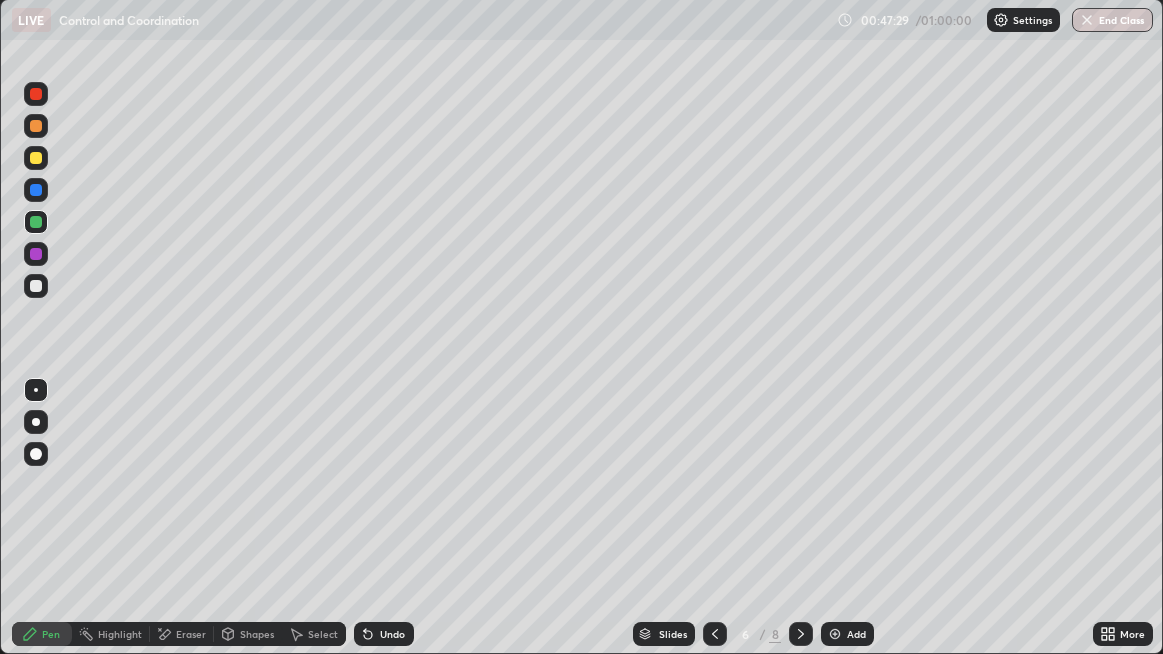 click at bounding box center [36, 254] 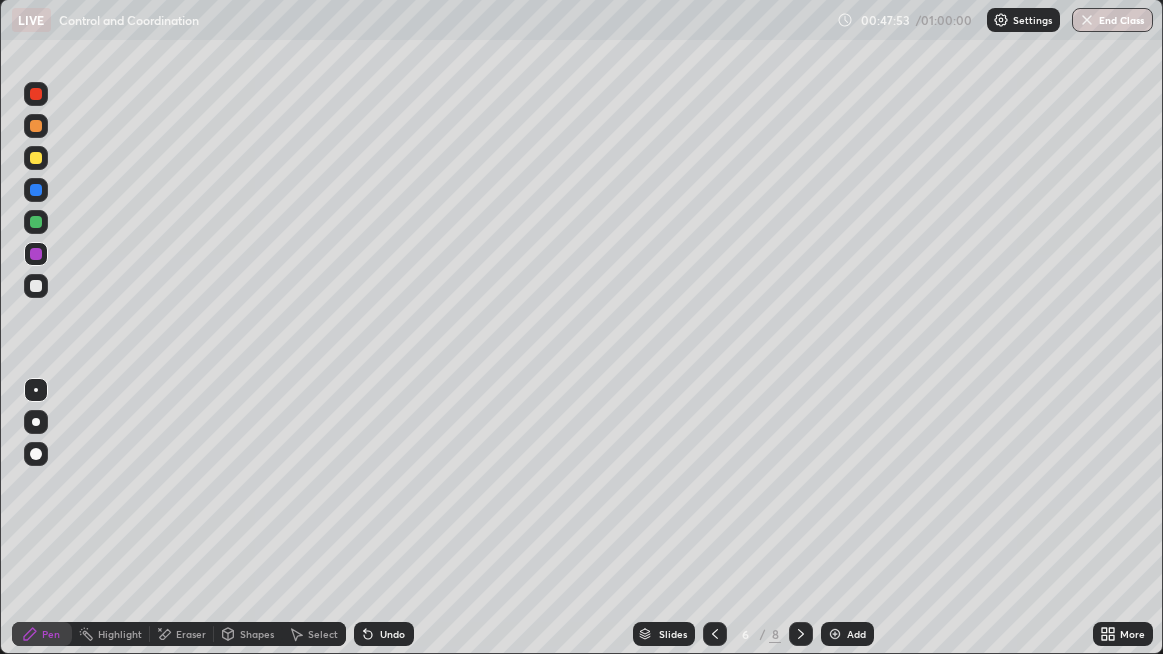 click at bounding box center (36, 94) 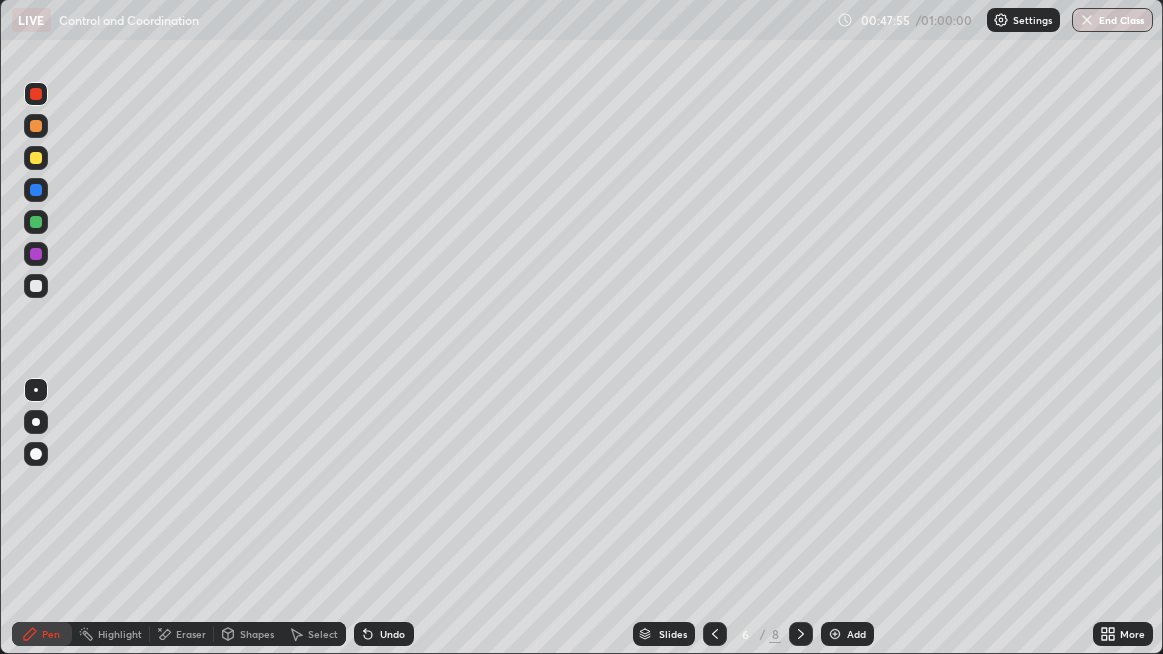 click at bounding box center [36, 254] 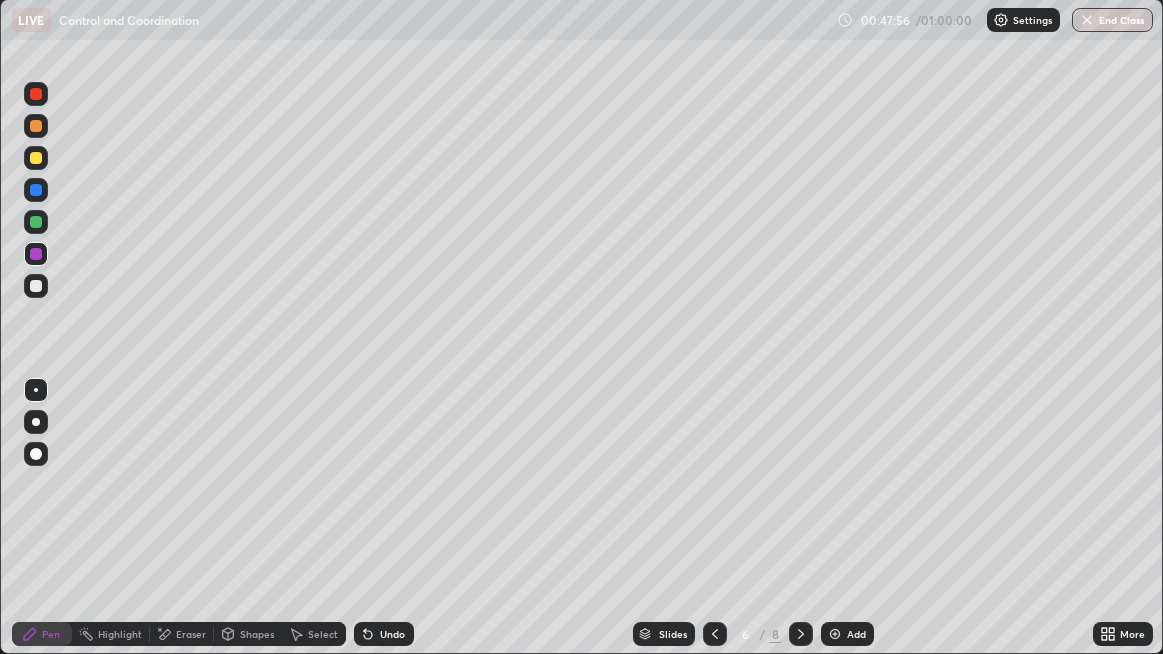 click at bounding box center [36, 254] 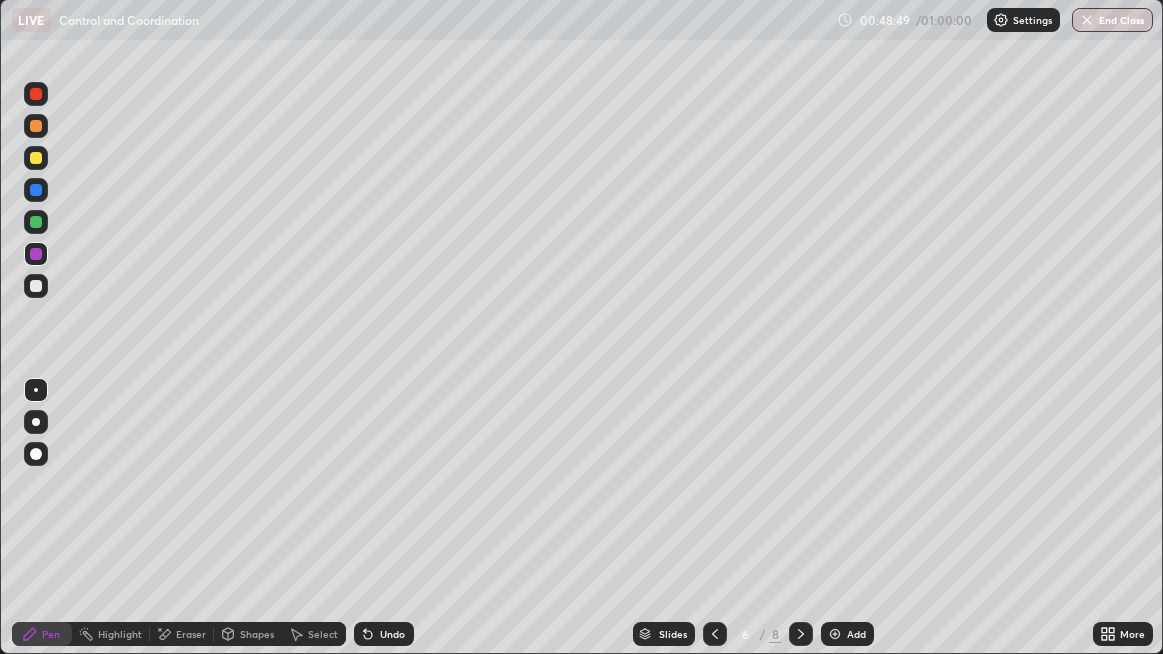 click at bounding box center [36, 158] 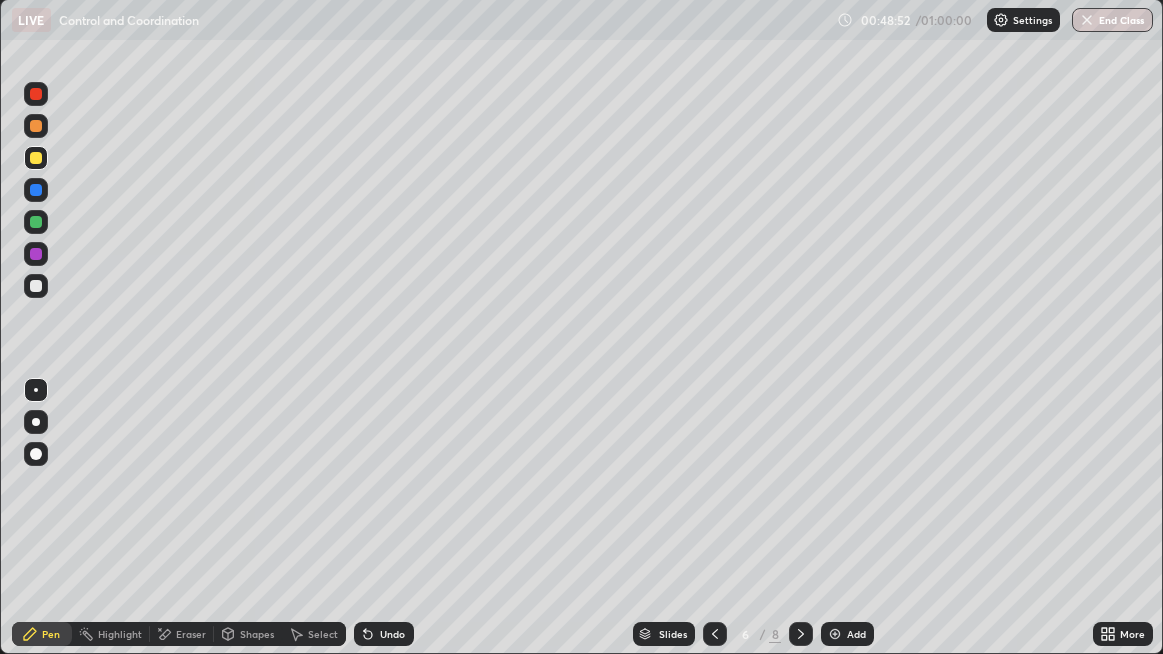 click at bounding box center (36, 254) 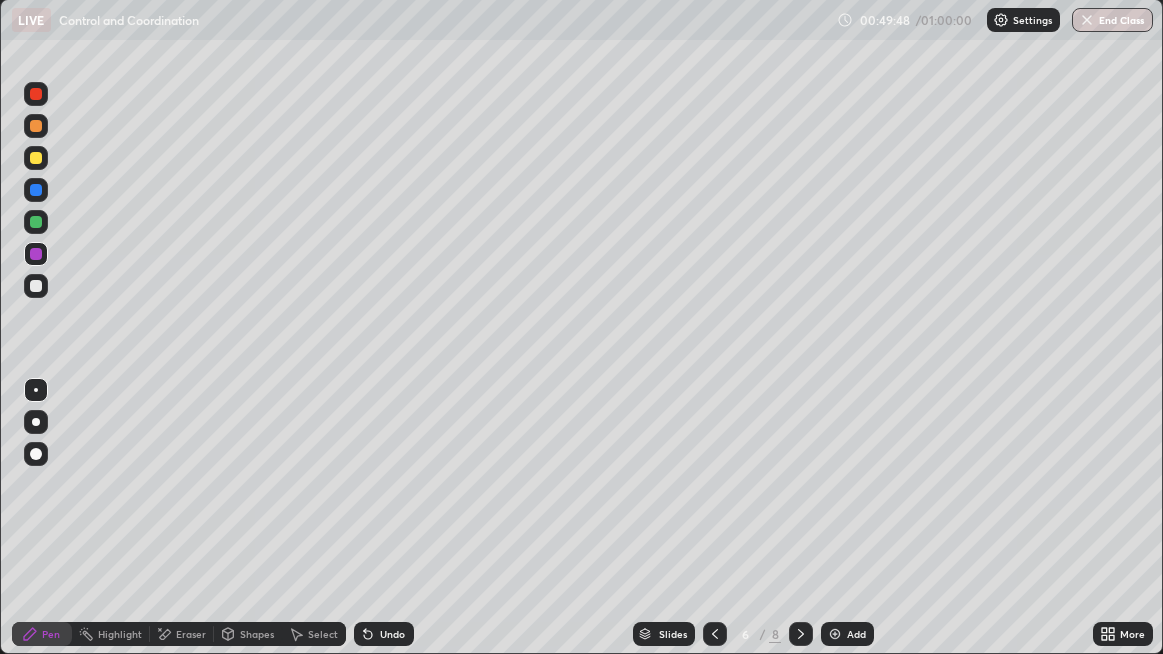 click at bounding box center [36, 286] 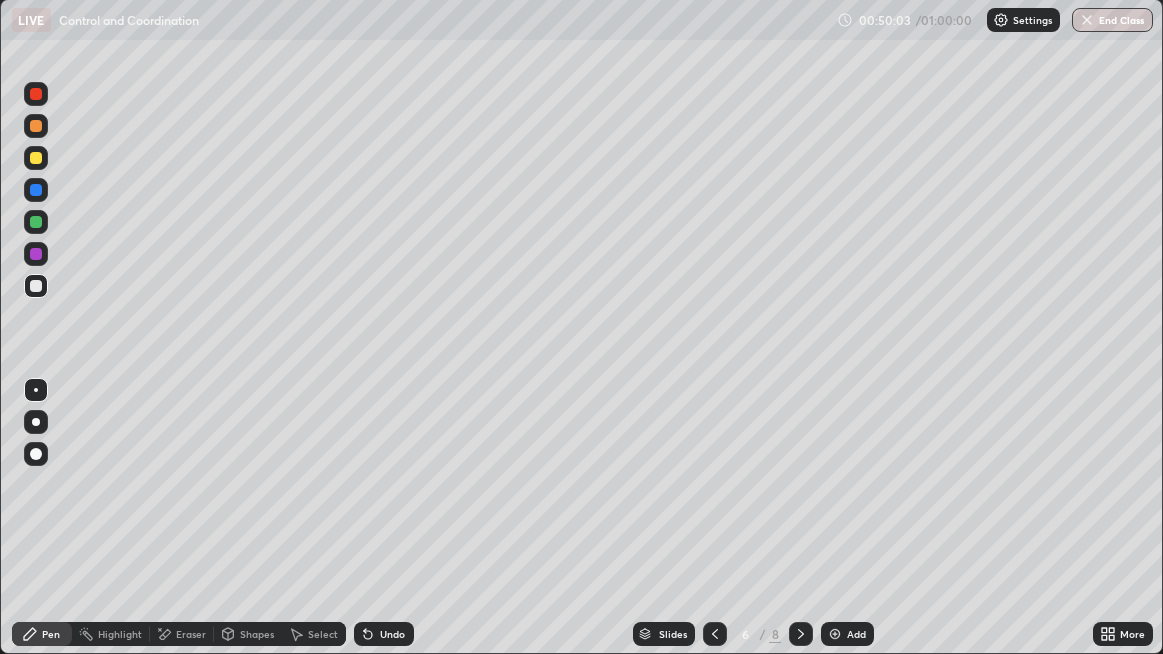 click at bounding box center (36, 222) 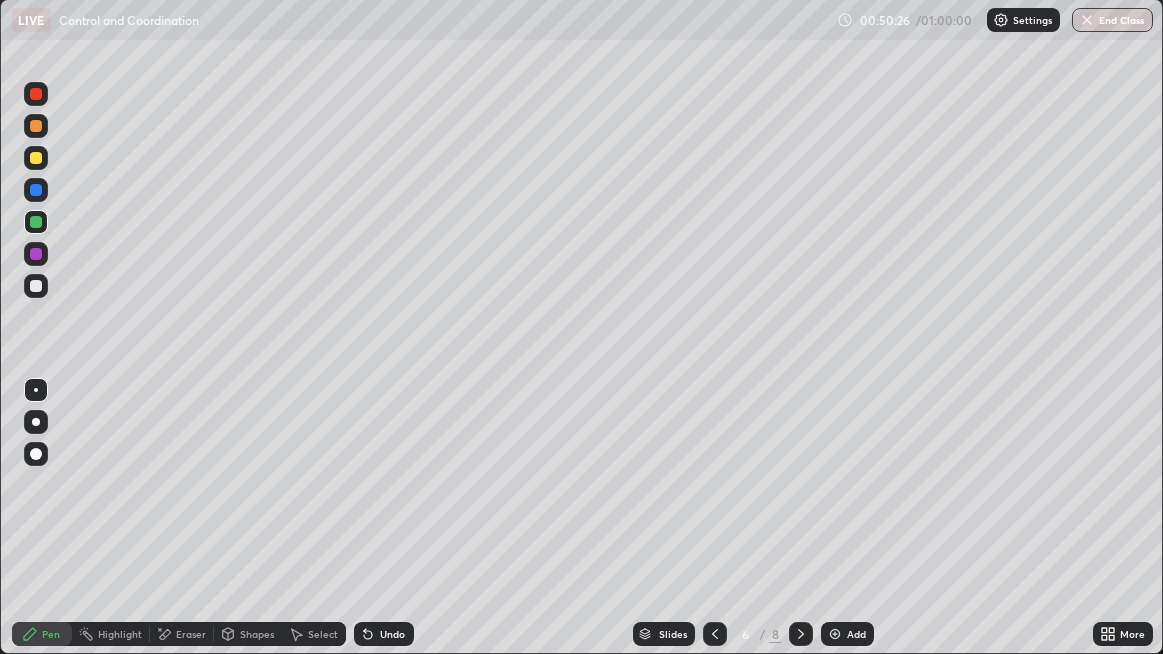 click on "Eraser" at bounding box center (191, 634) 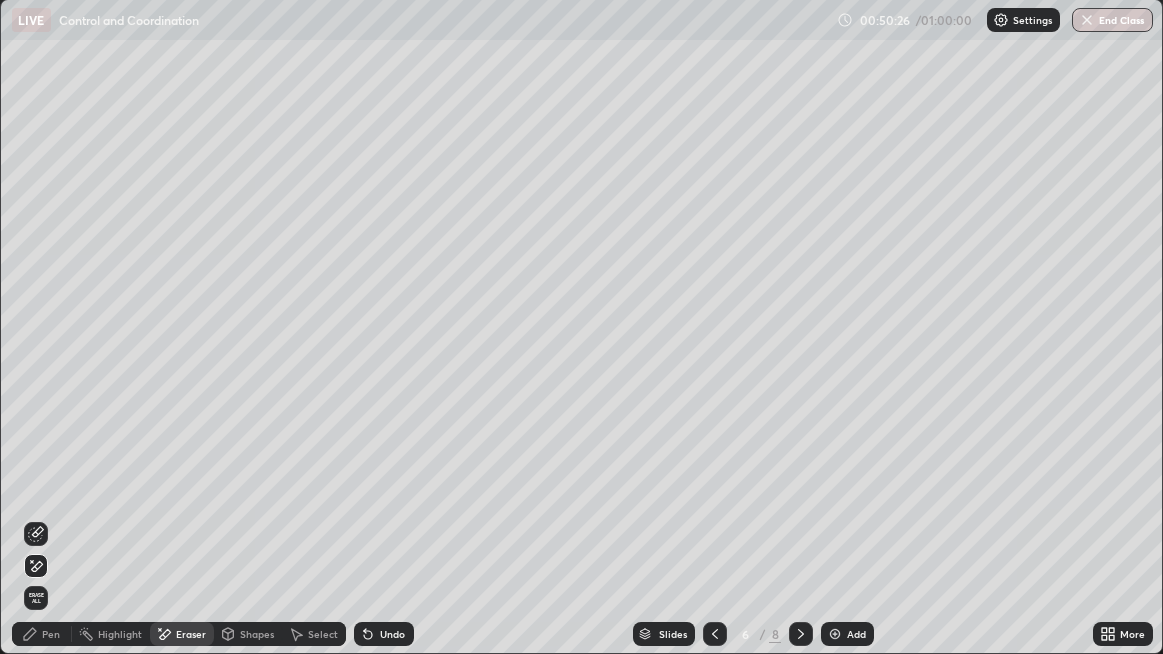 click 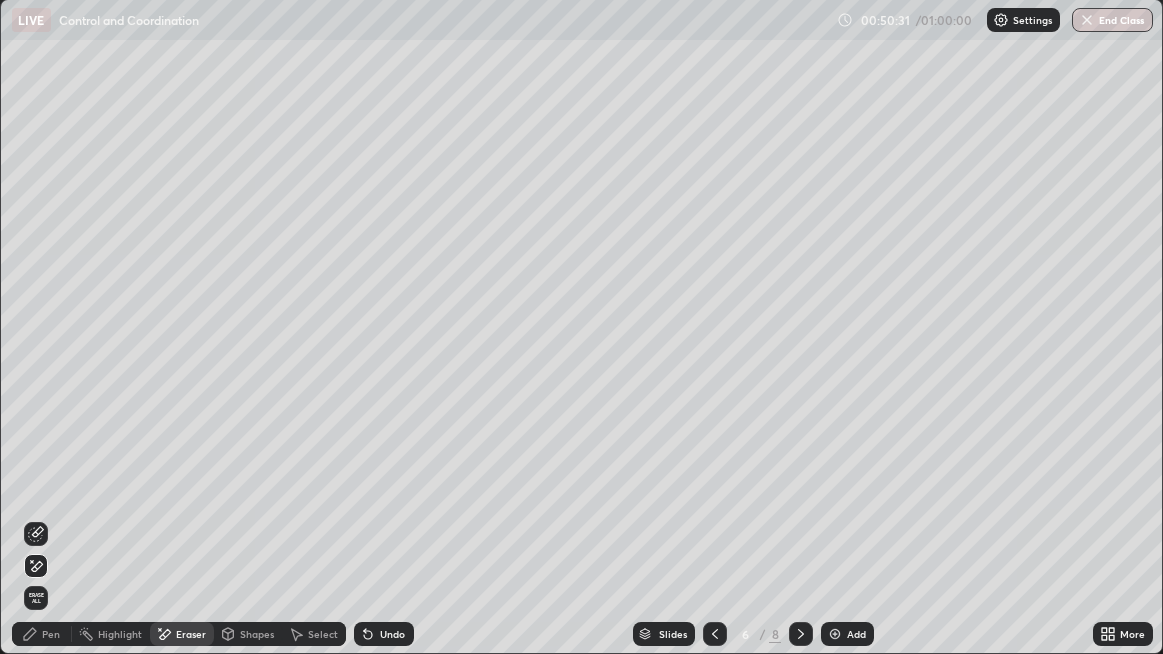 click on "Add" at bounding box center (856, 634) 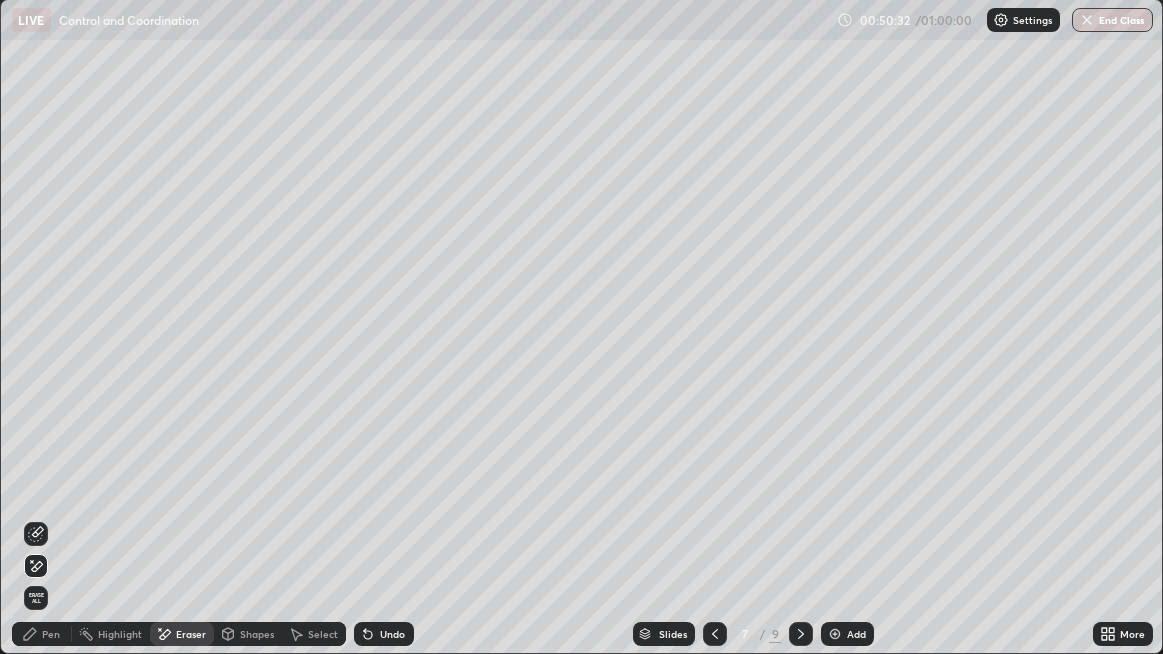 click on "Pen" at bounding box center (42, 634) 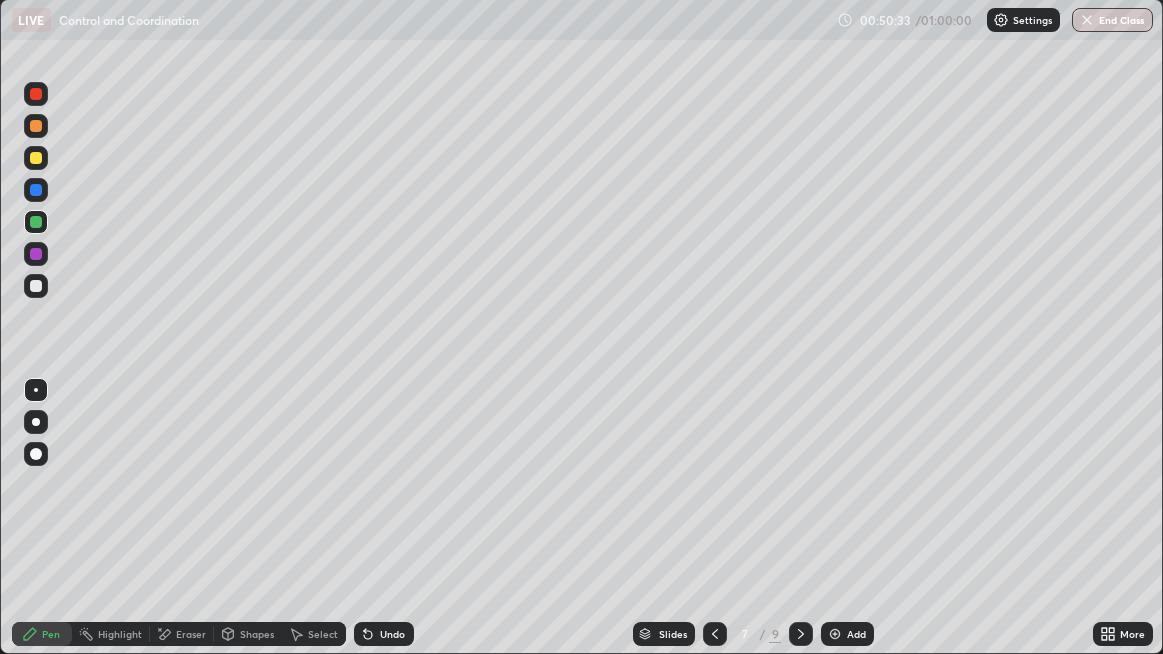 click at bounding box center [36, 286] 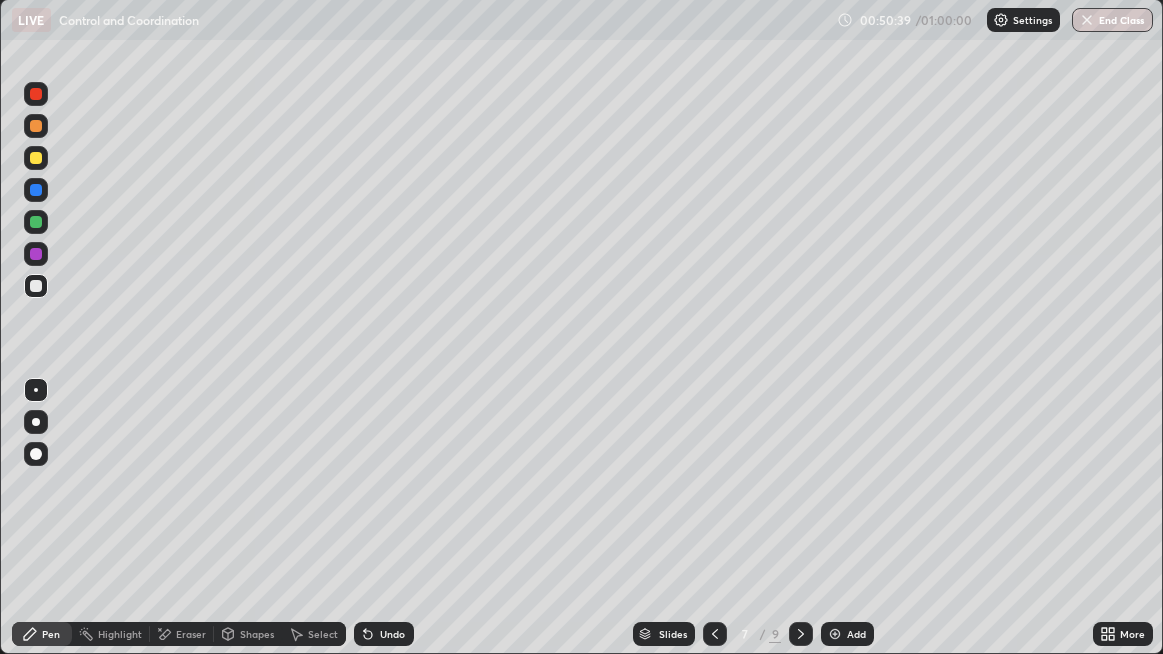 click at bounding box center [36, 254] 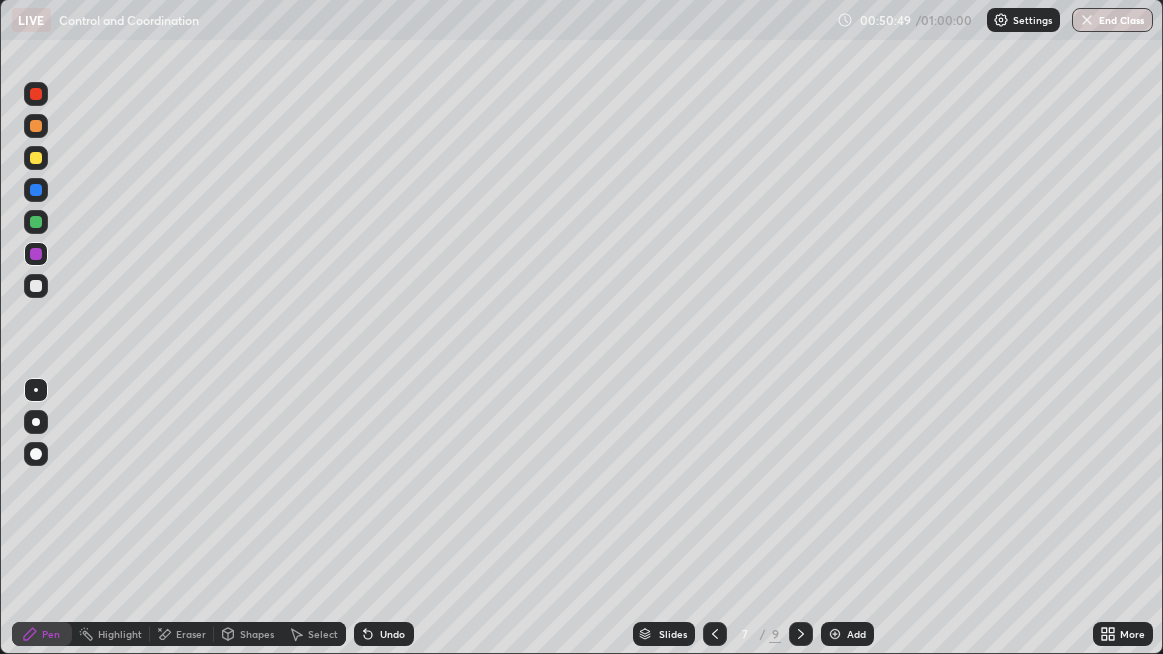click at bounding box center [36, 158] 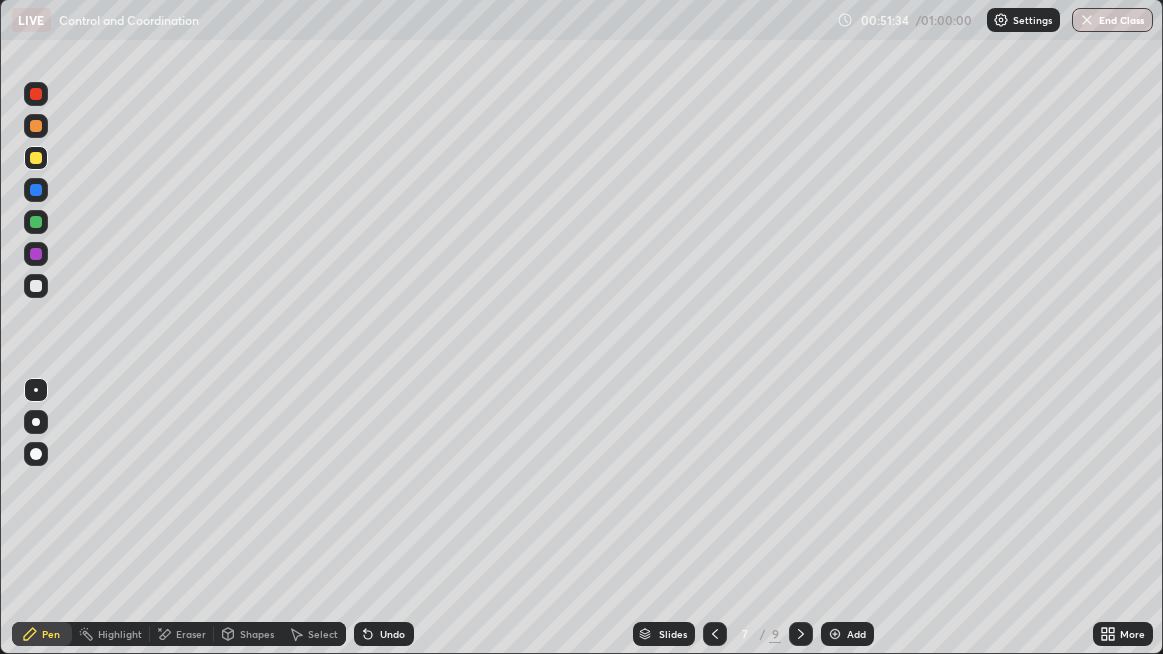 click at bounding box center (36, 222) 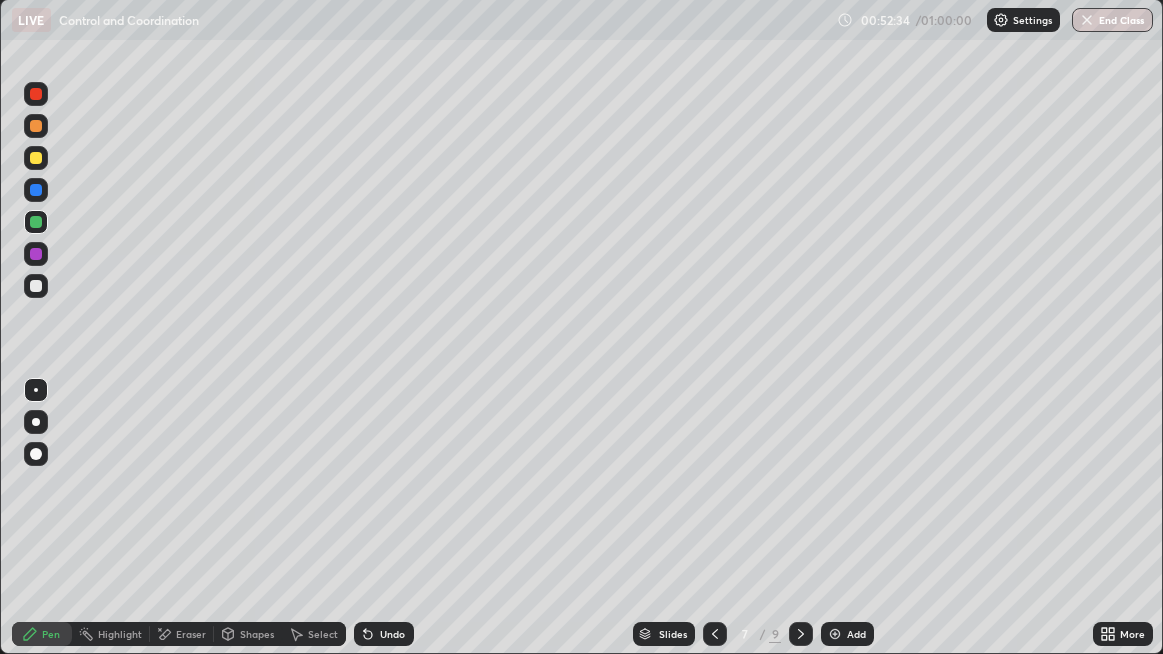 click 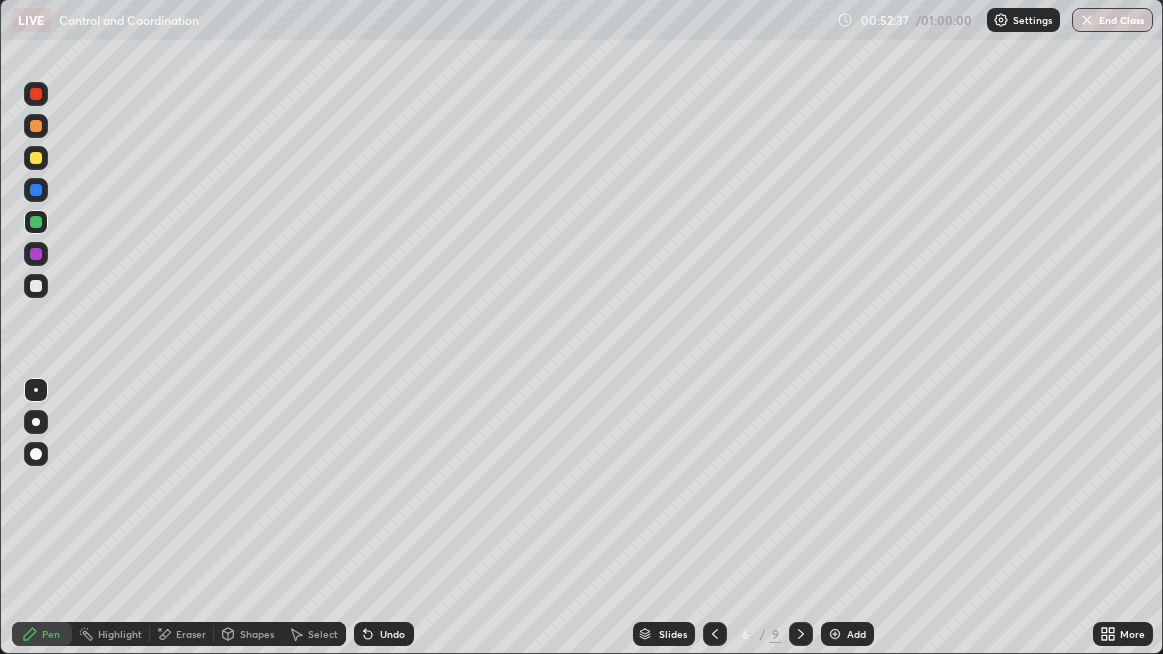 click at bounding box center (36, 254) 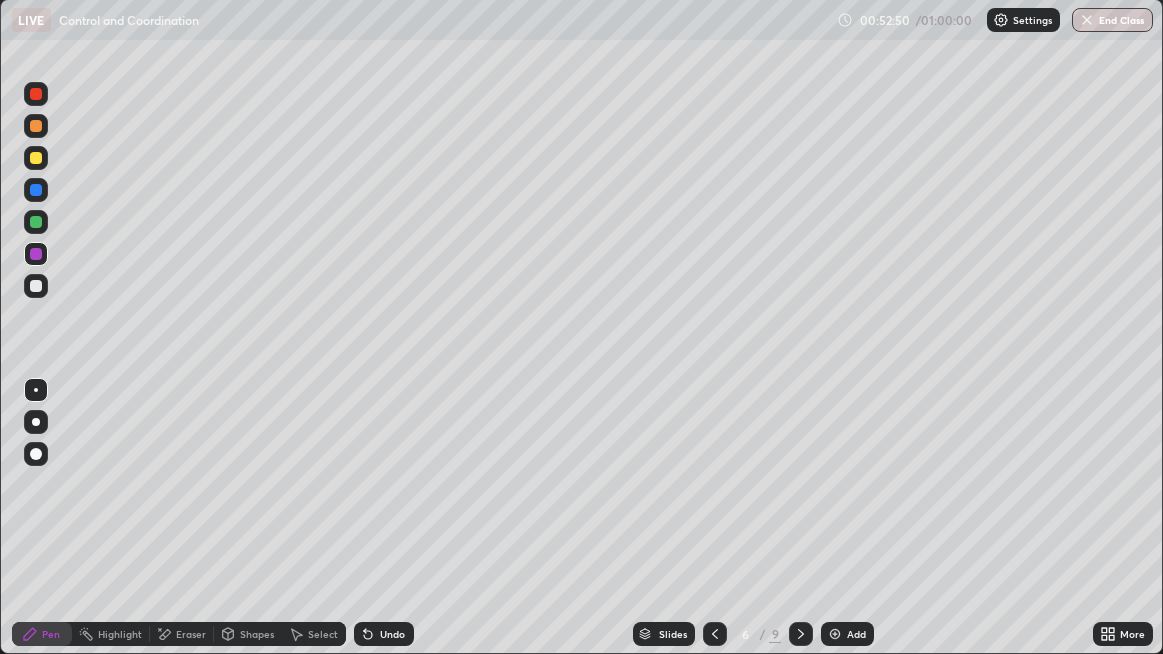 click at bounding box center [36, 158] 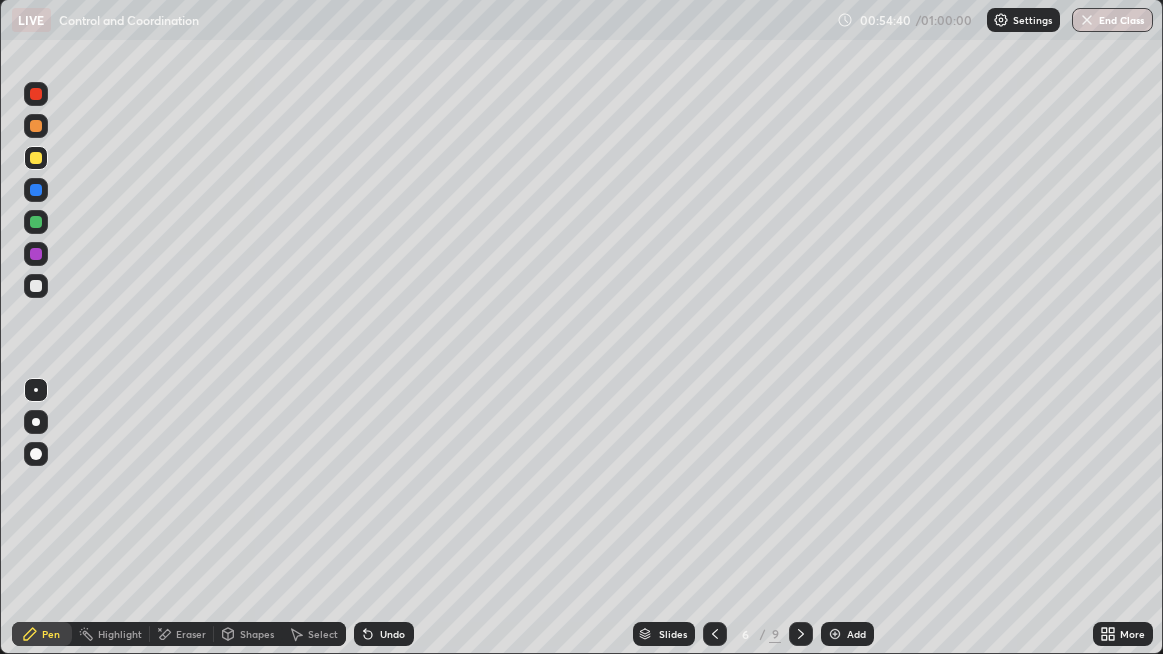 click 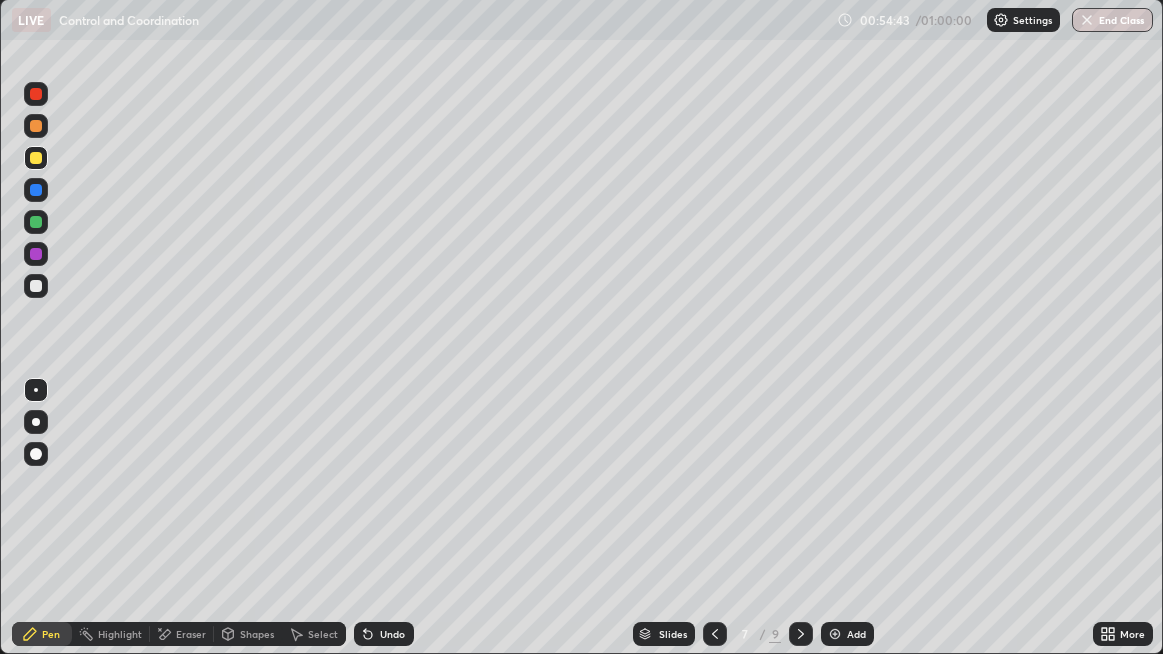 click 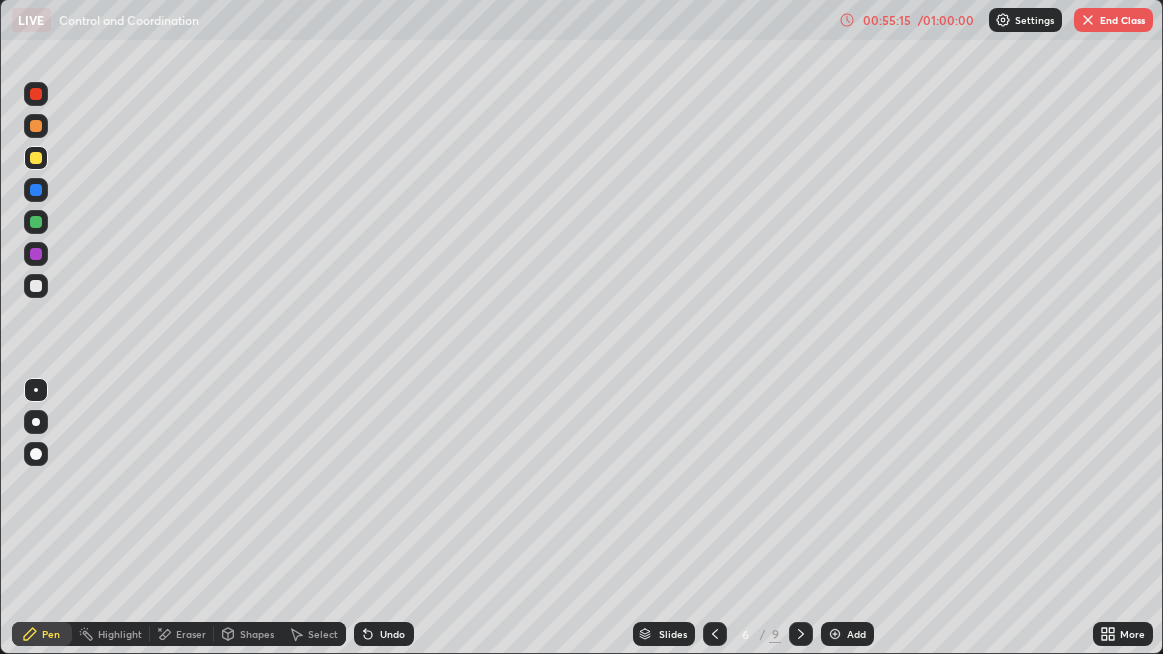 click on "End Class" at bounding box center [1113, 20] 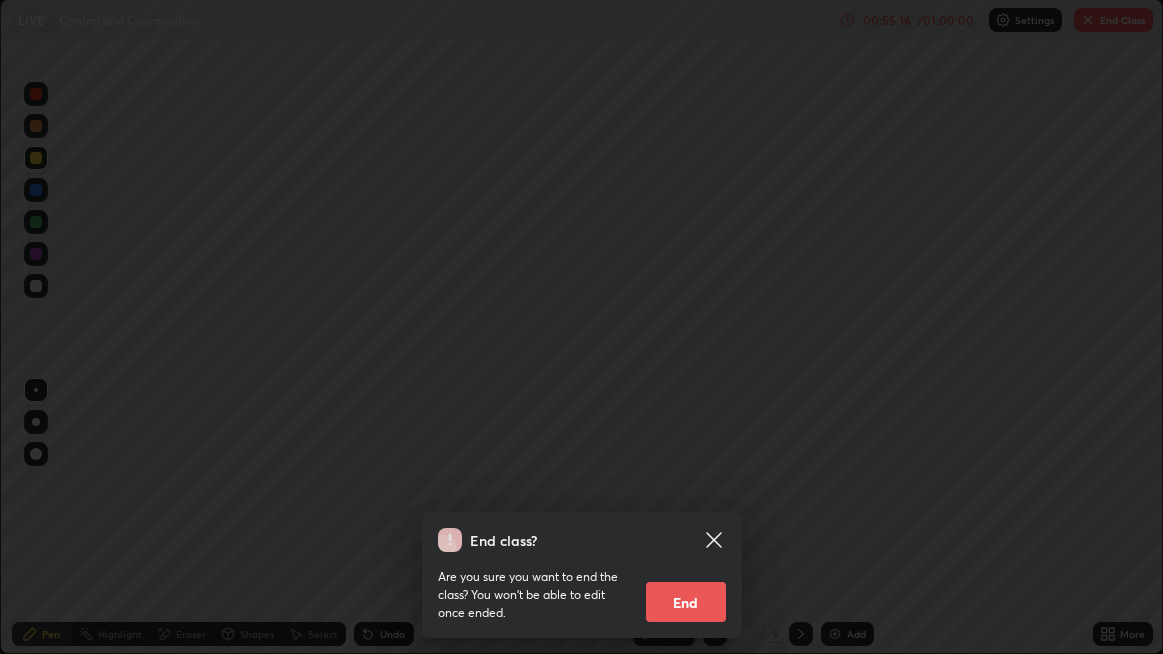 click on "End" at bounding box center [686, 602] 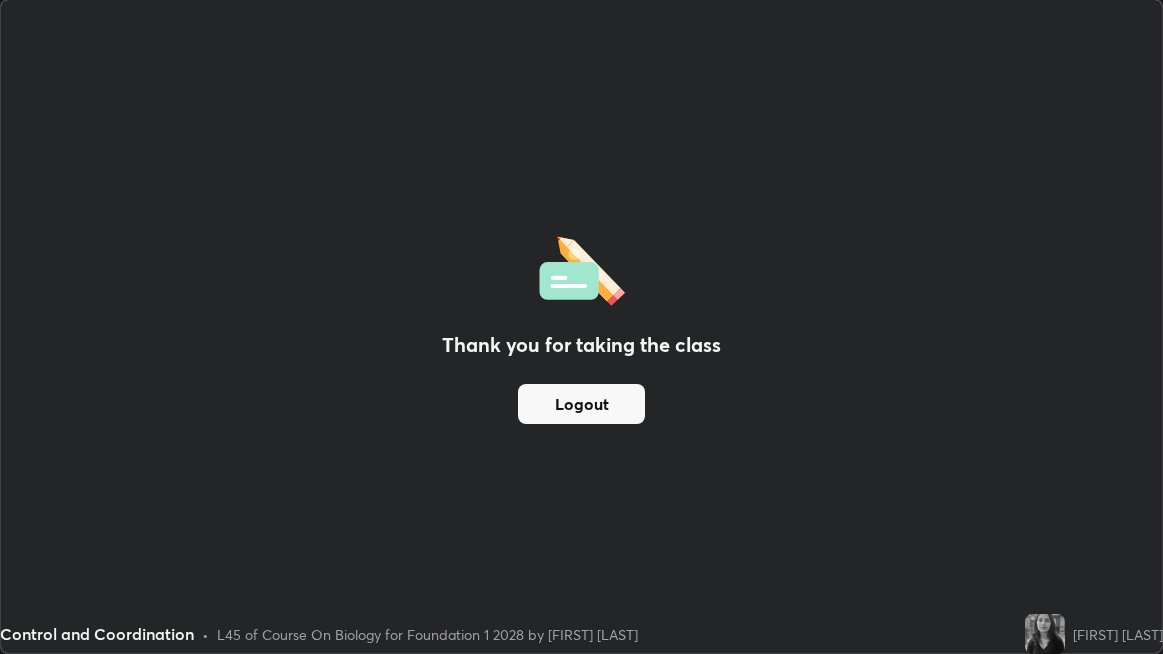 click on "Logout" at bounding box center [581, 404] 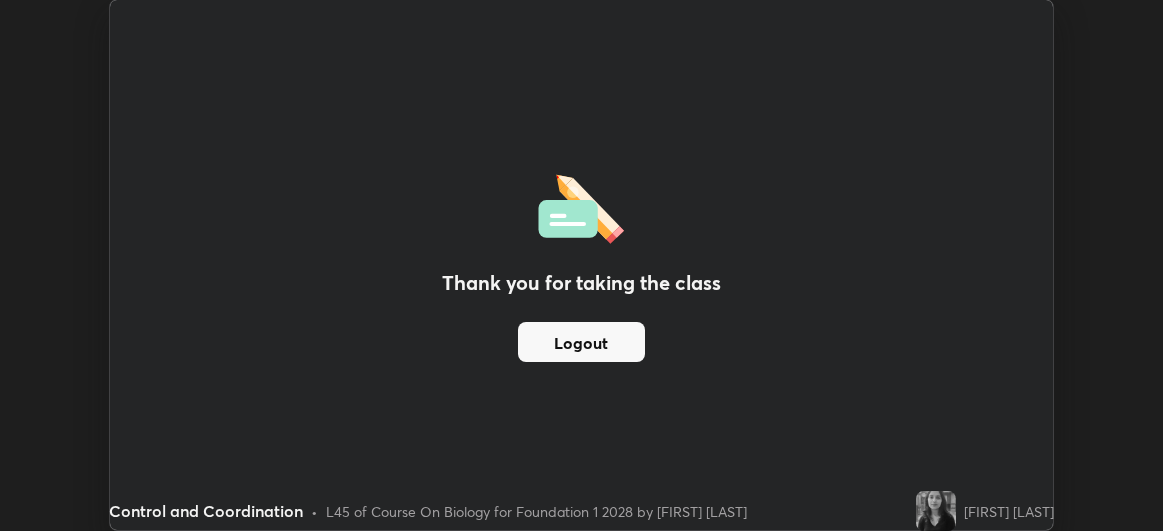 scroll, scrollTop: 531, scrollLeft: 1163, axis: both 